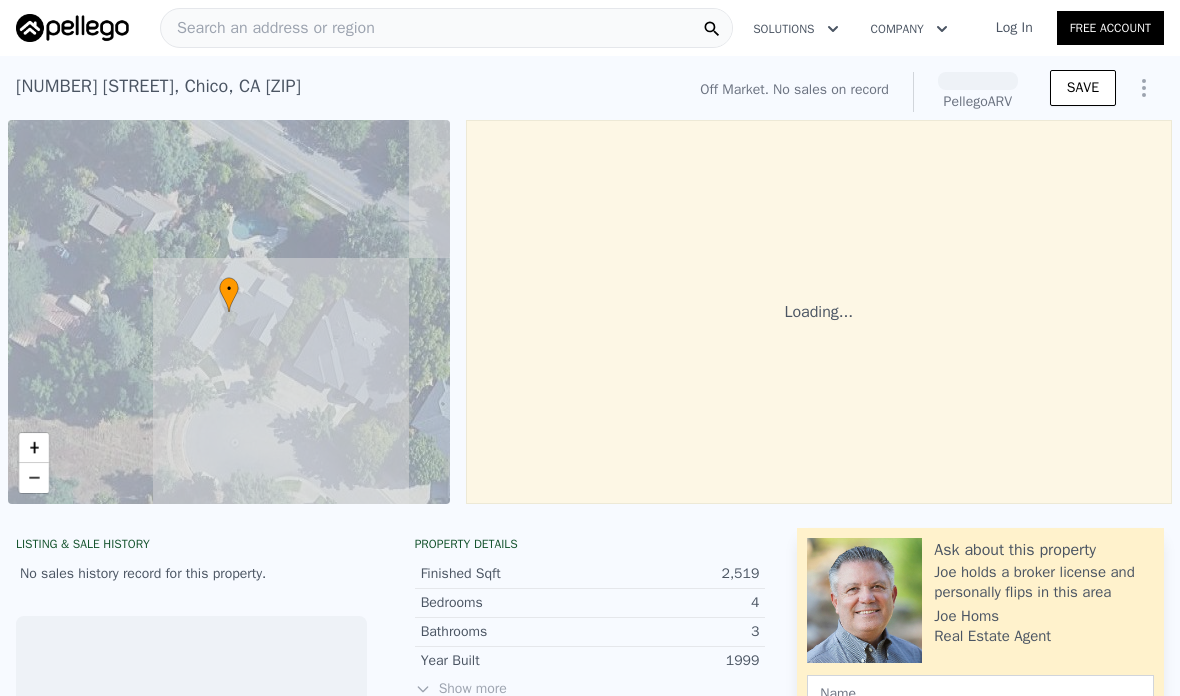 scroll, scrollTop: 0, scrollLeft: 0, axis: both 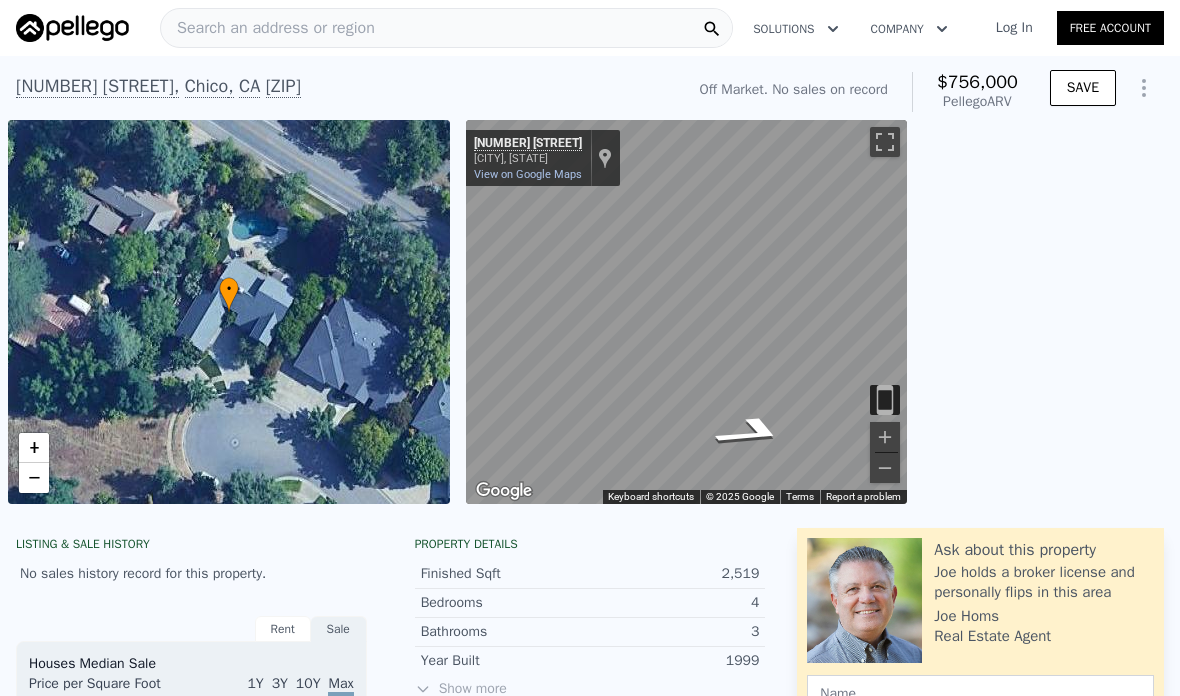 click on "Search an address or region" at bounding box center (268, 28) 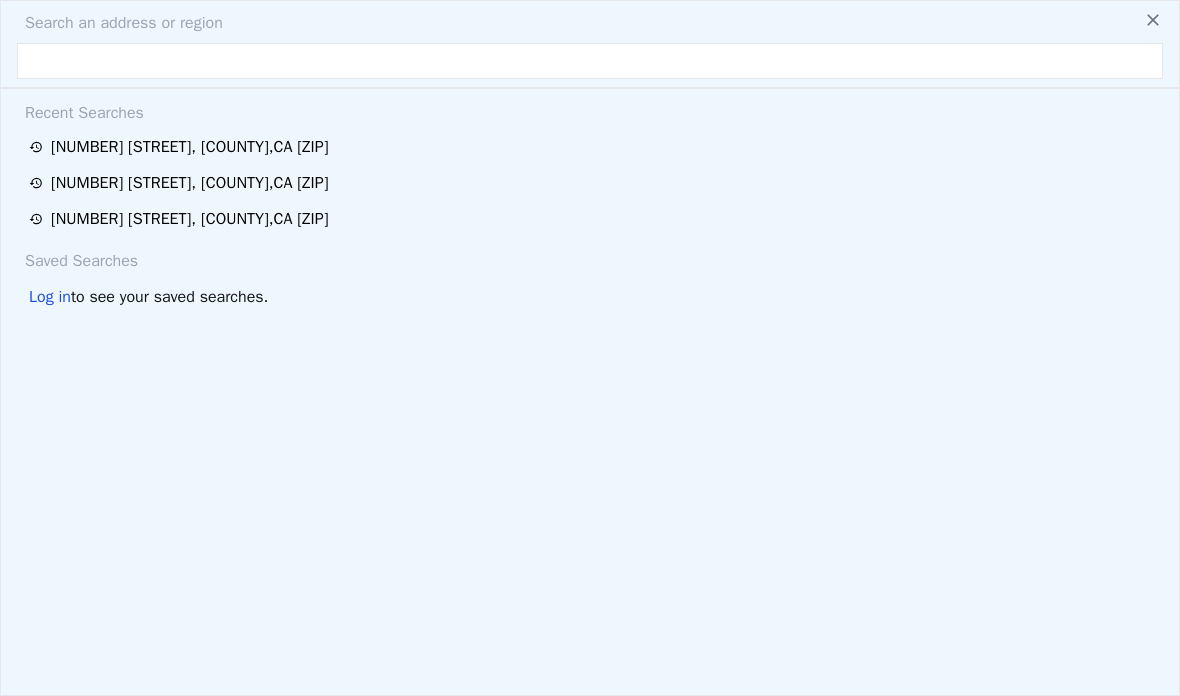 type on "W" 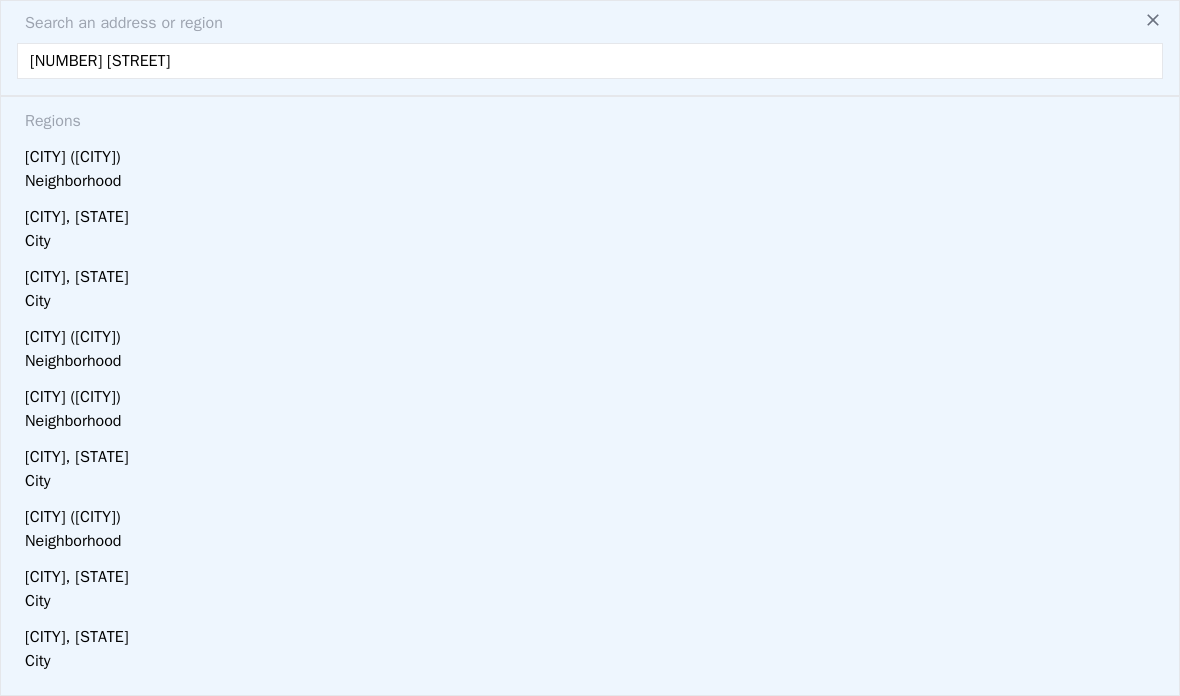 type on "[NUMBER] [STREET]" 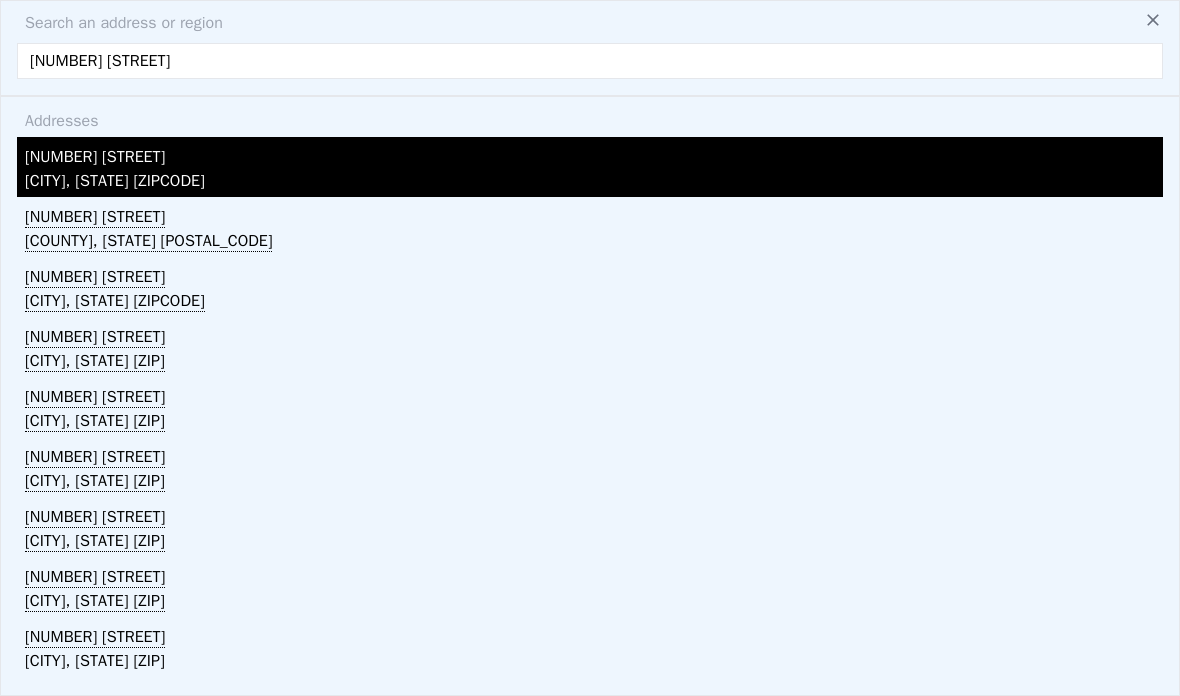 click on "[NUMBER] [STREET]" at bounding box center (594, 153) 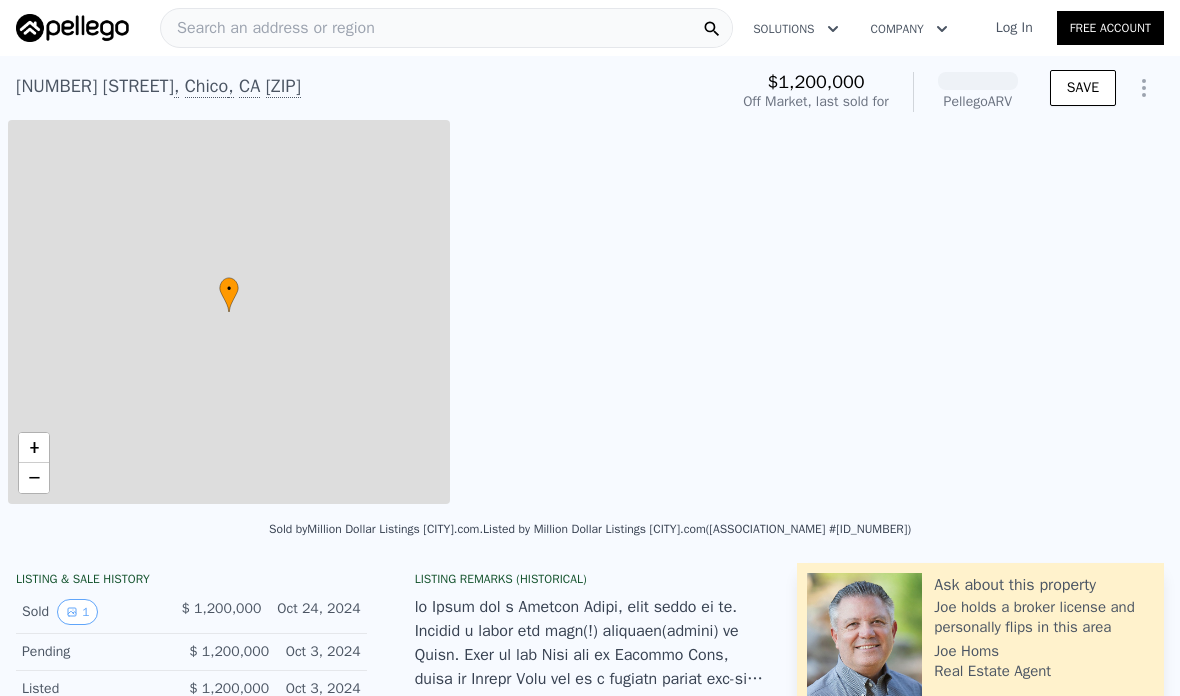 scroll, scrollTop: 0, scrollLeft: 8, axis: horizontal 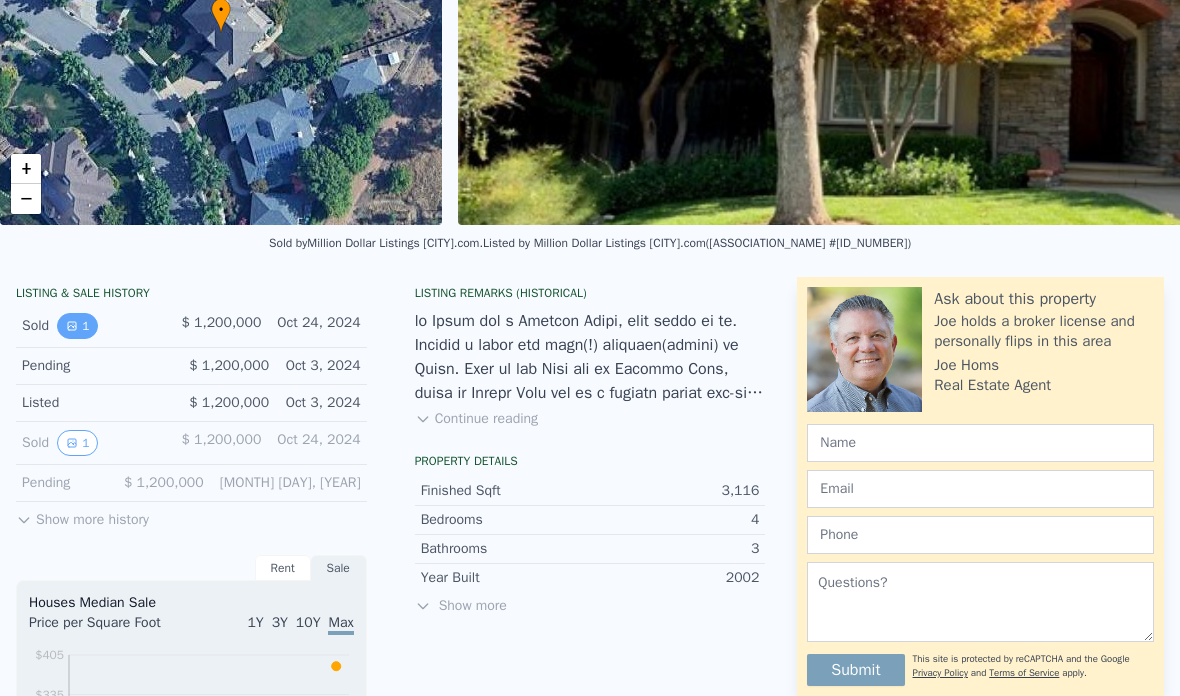 click 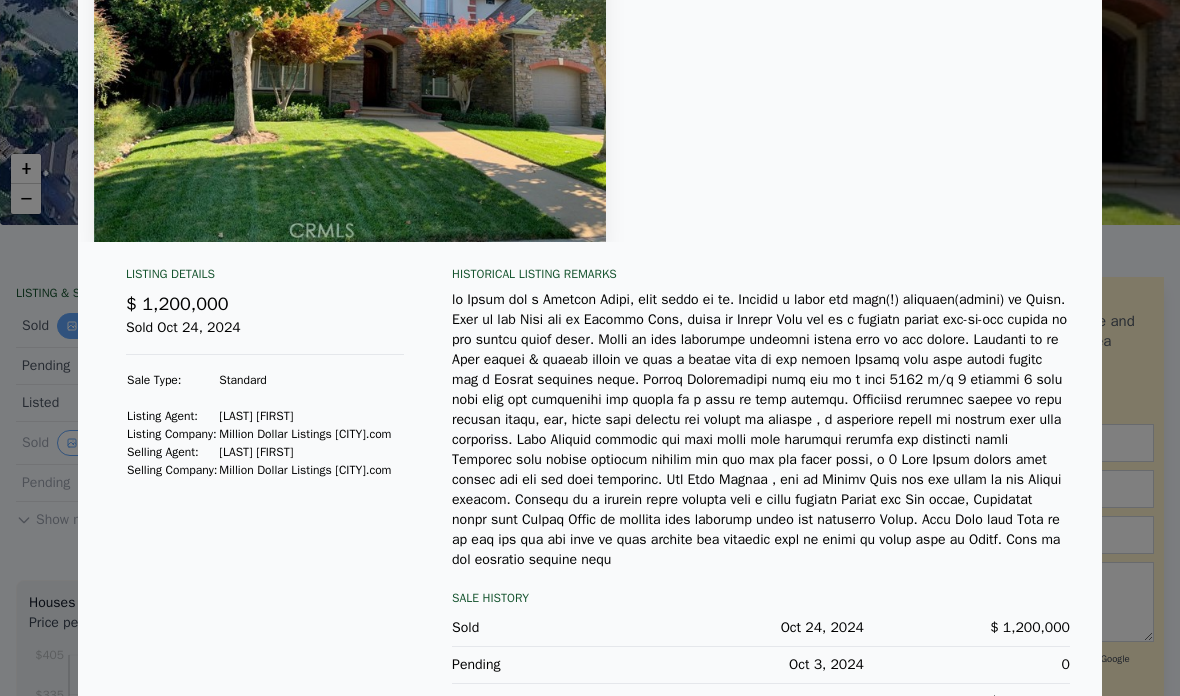 scroll, scrollTop: 244, scrollLeft: 0, axis: vertical 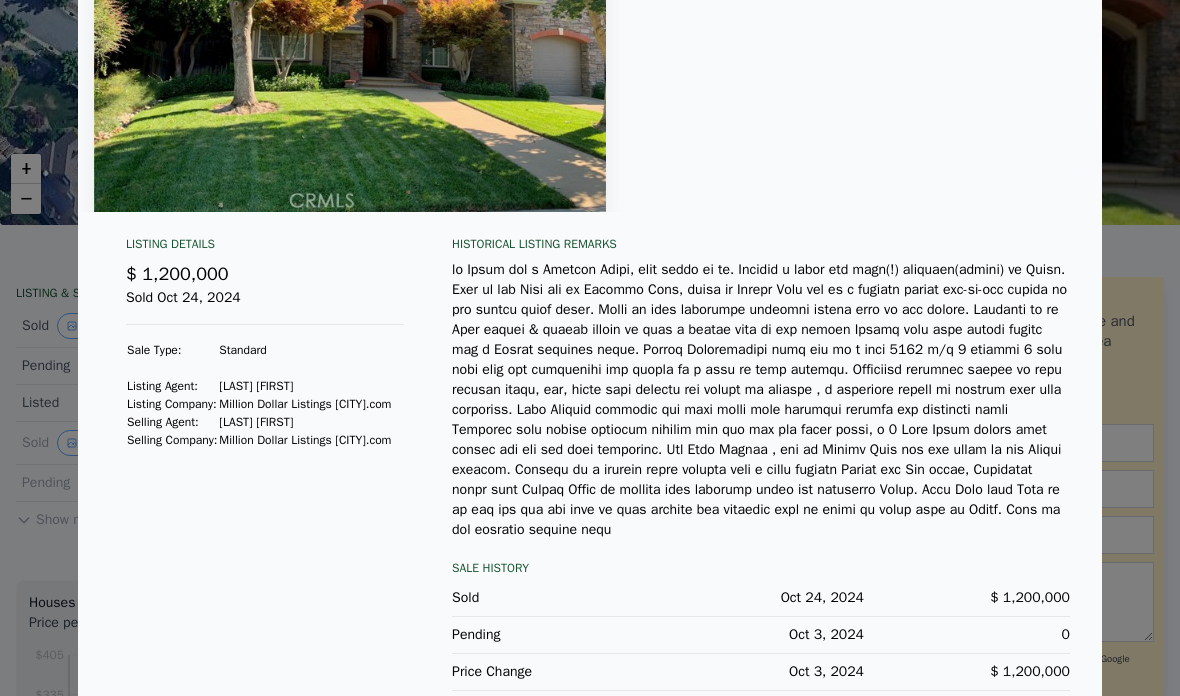 click at bounding box center (590, 348) 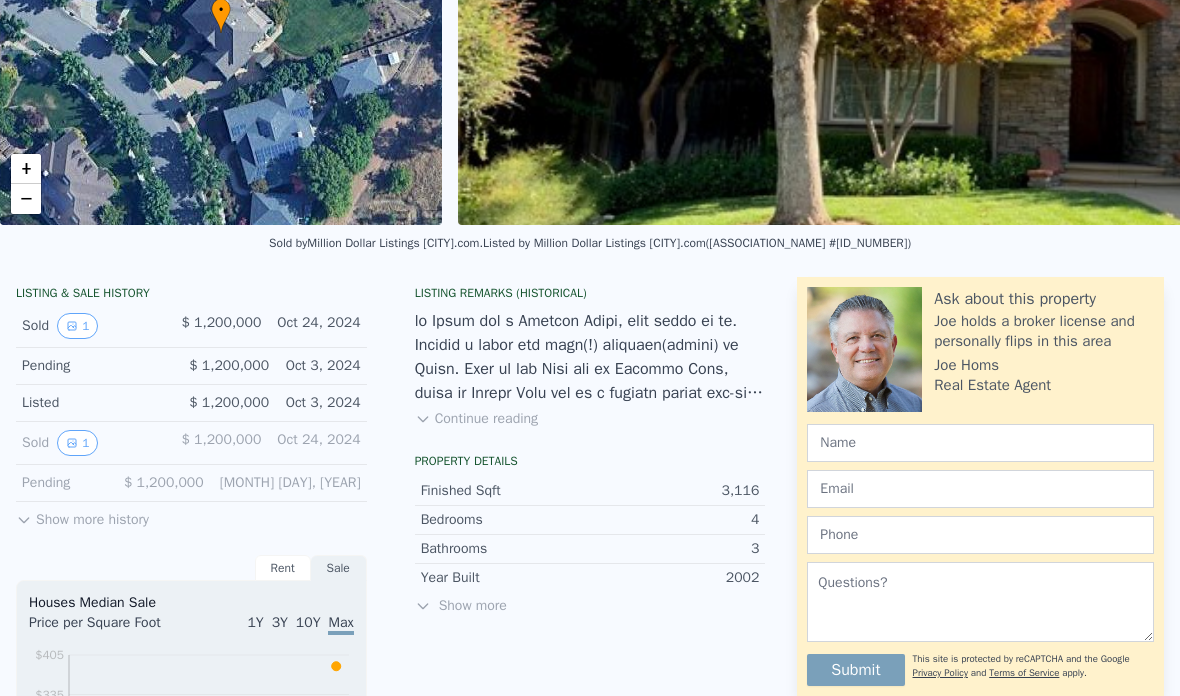 click on "Listed $ [PRICE] [MONTH] [DAY], [YEAR]" at bounding box center (191, 403) 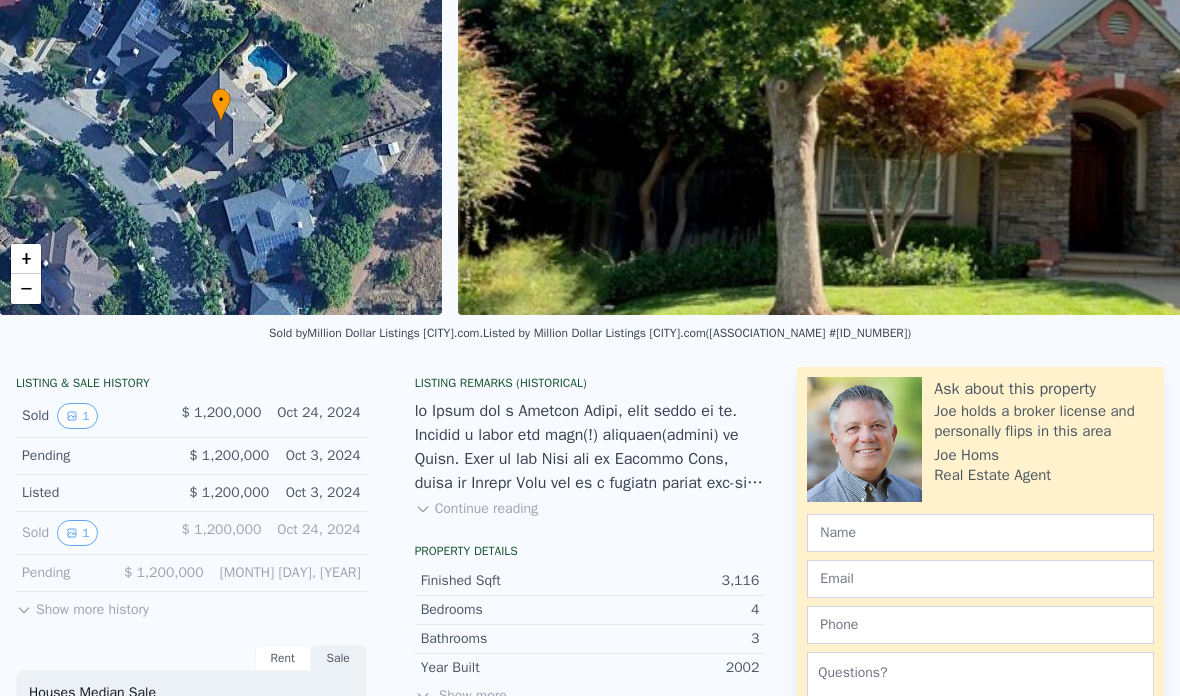 scroll, scrollTop: 123, scrollLeft: 0, axis: vertical 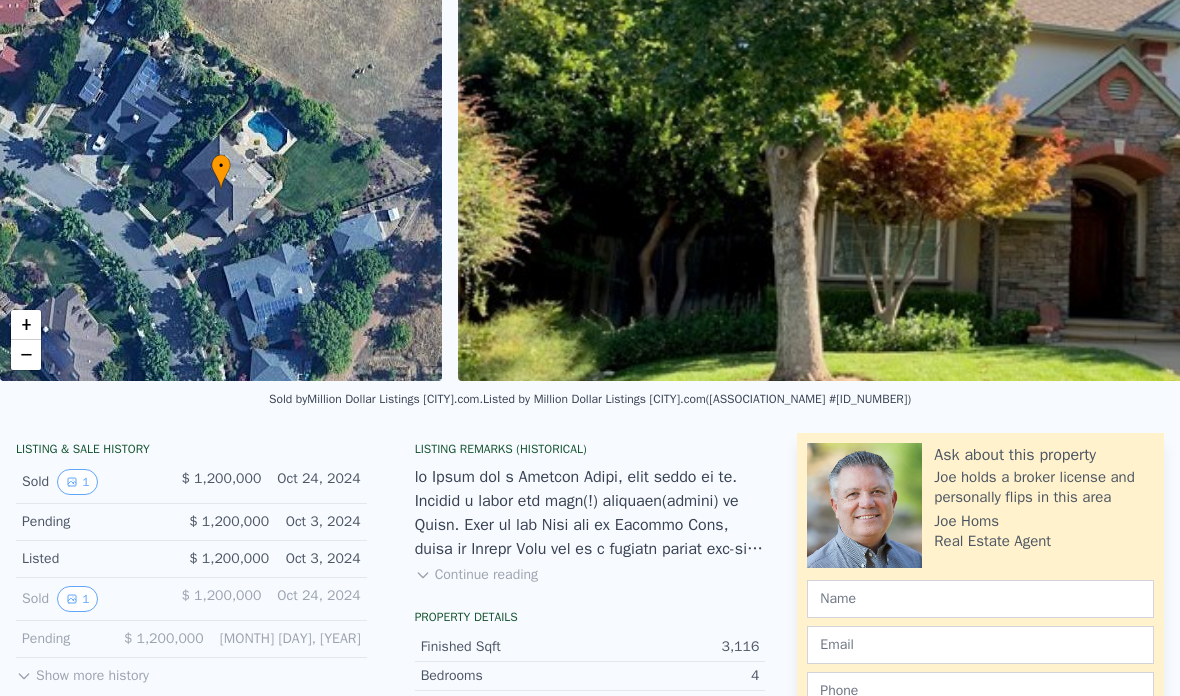 click on "LISTING & SALE HISTORY" at bounding box center [191, 451] 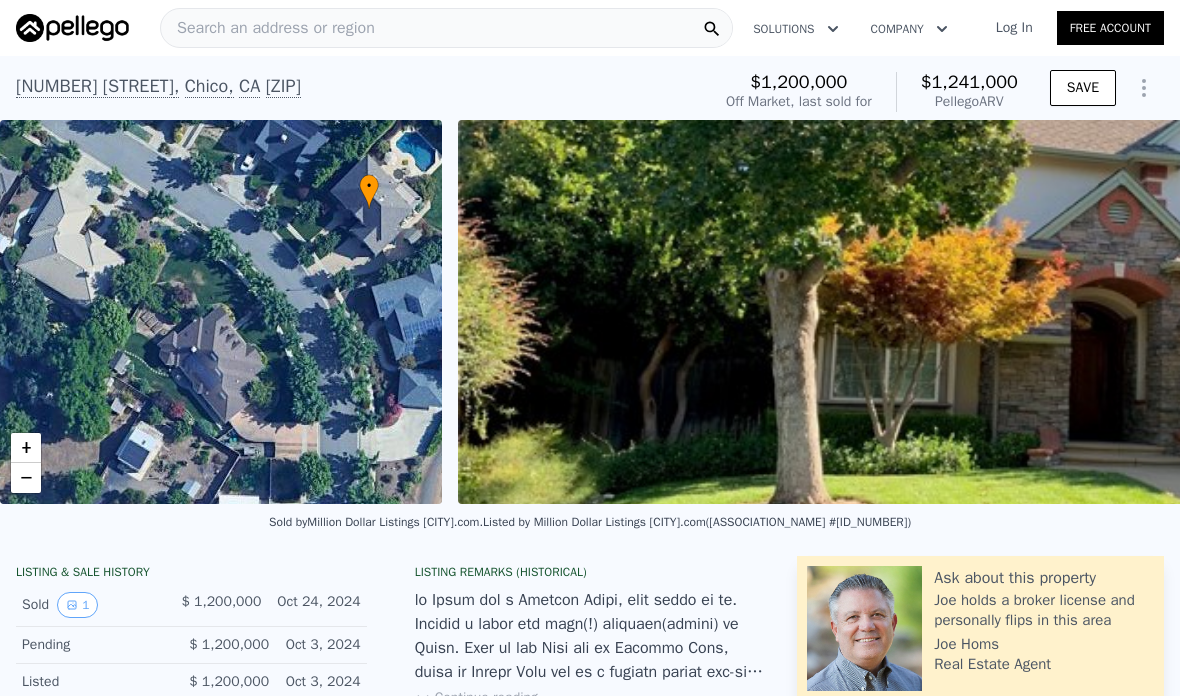 scroll, scrollTop: 0, scrollLeft: 0, axis: both 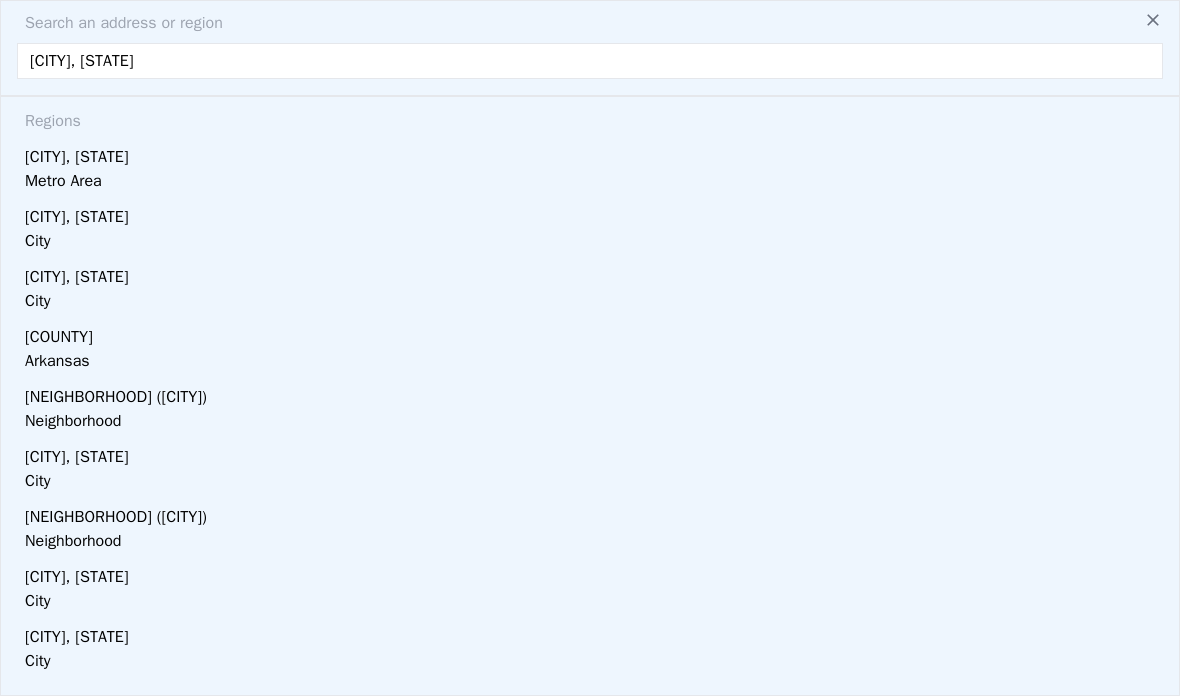 type on "[CITY], [STATE]" 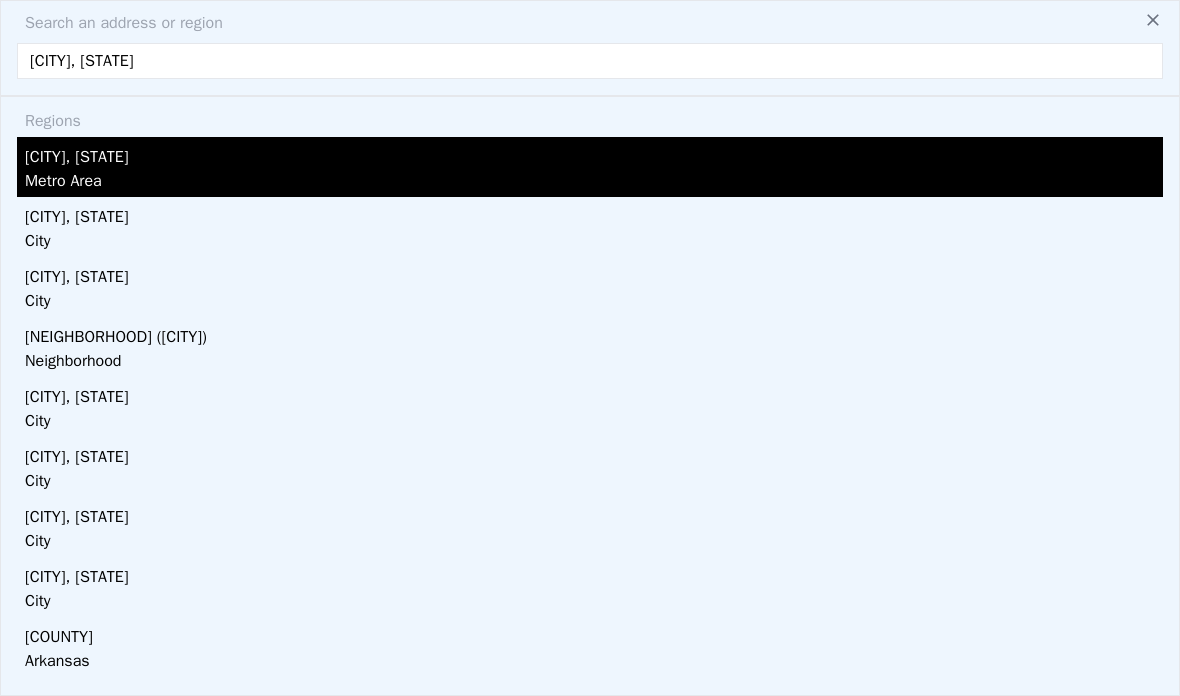 click on "Metro Area" at bounding box center (594, 183) 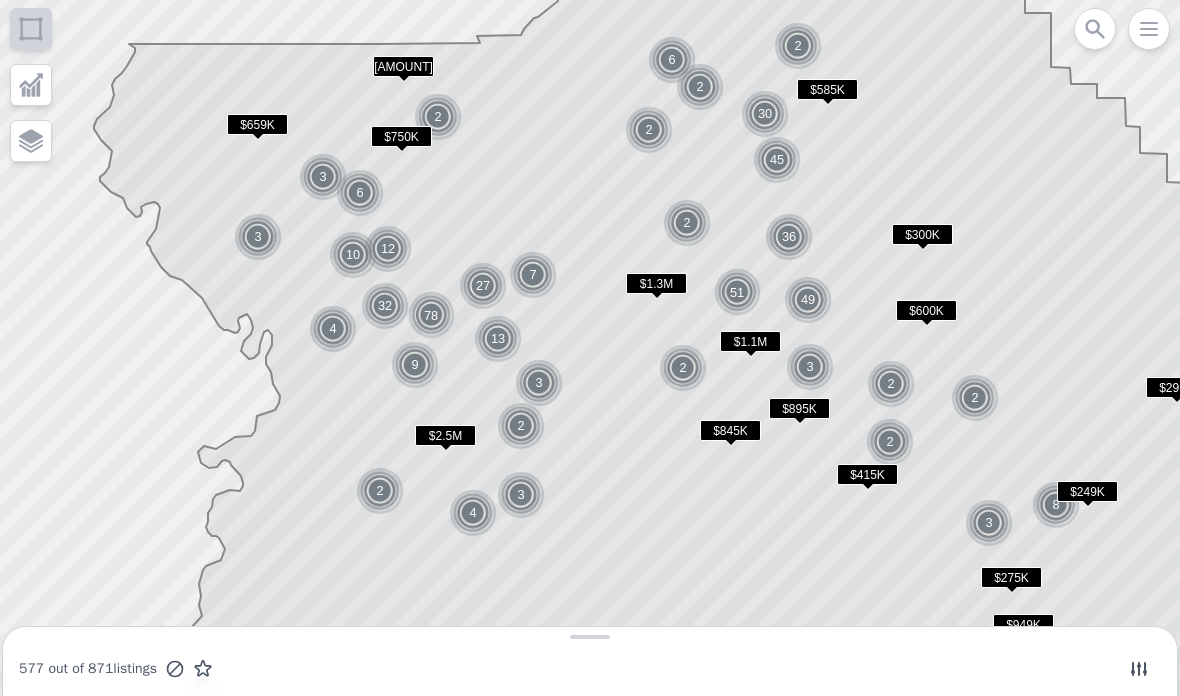 click on "$845K" at bounding box center [730, 430] 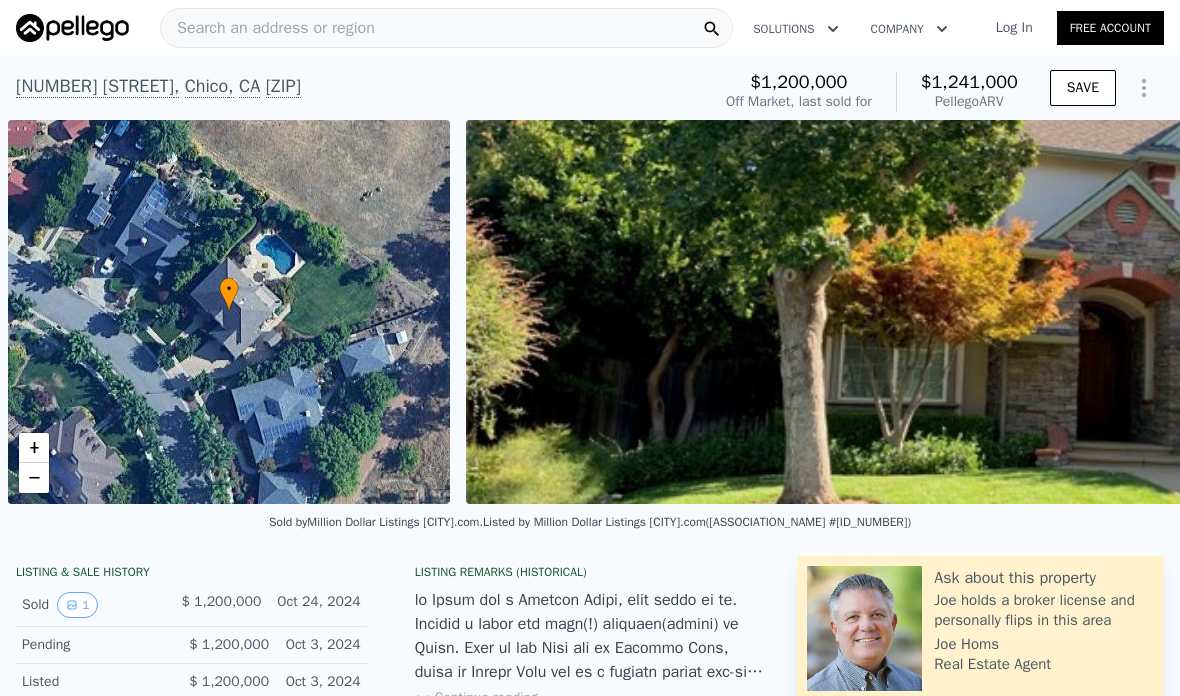 scroll, scrollTop: 0, scrollLeft: 8, axis: horizontal 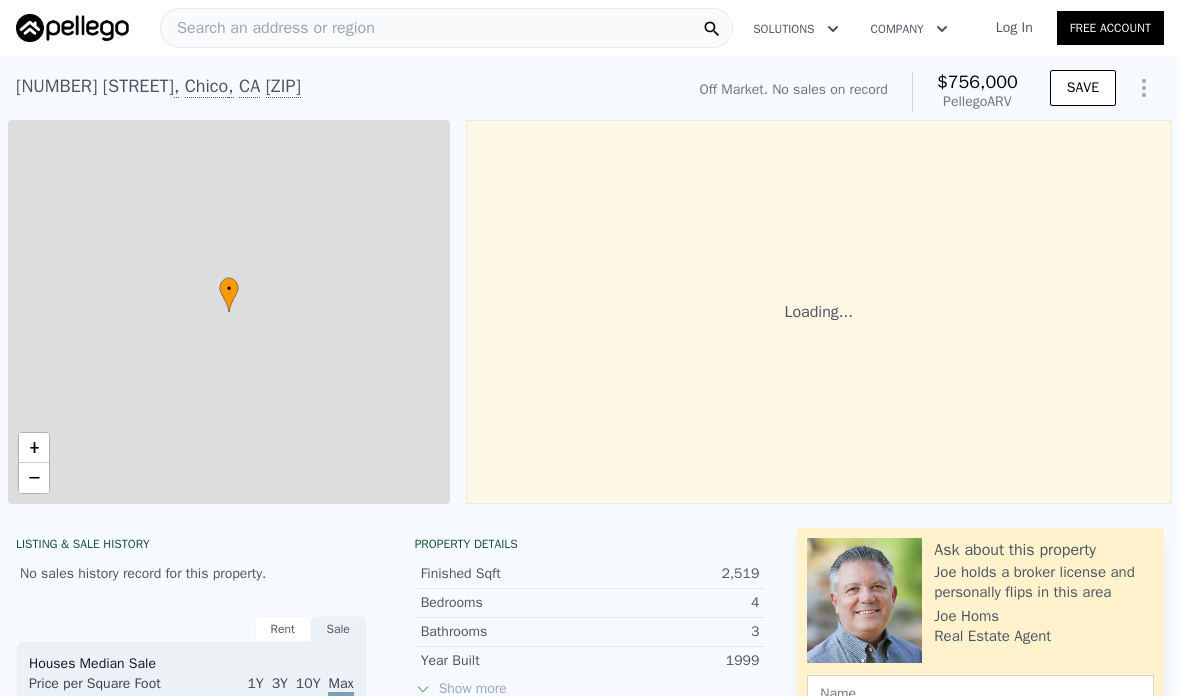 type on "$ 756,000" 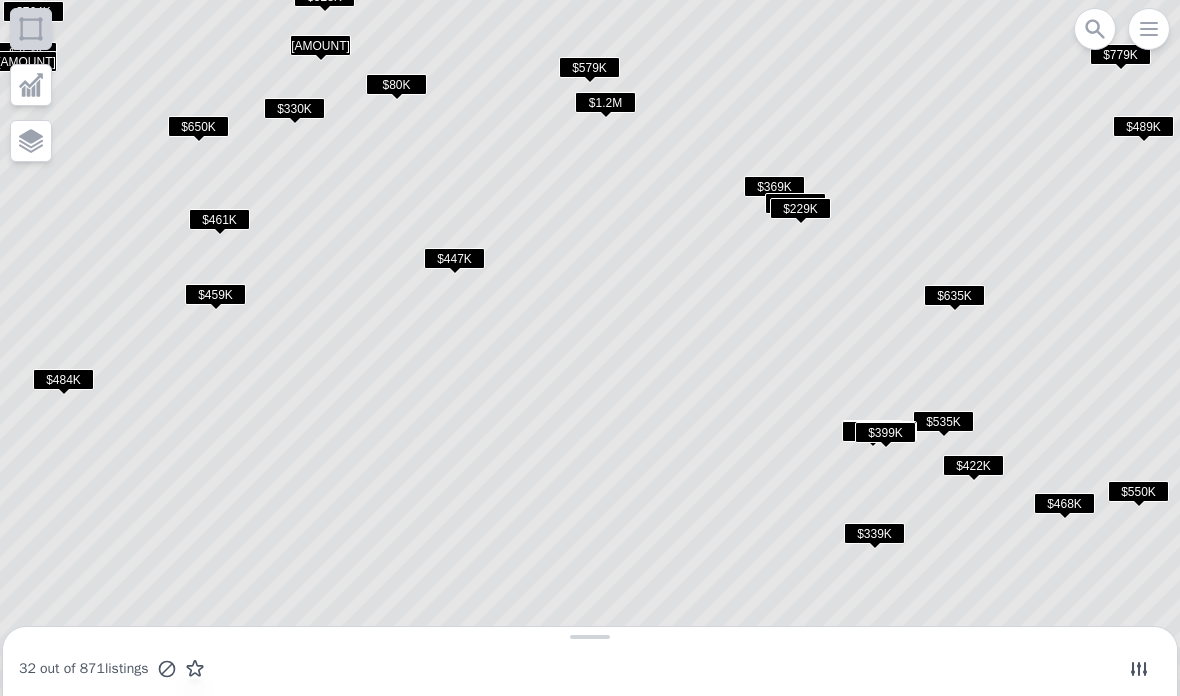 click on "$1.2M" at bounding box center [605, 106] 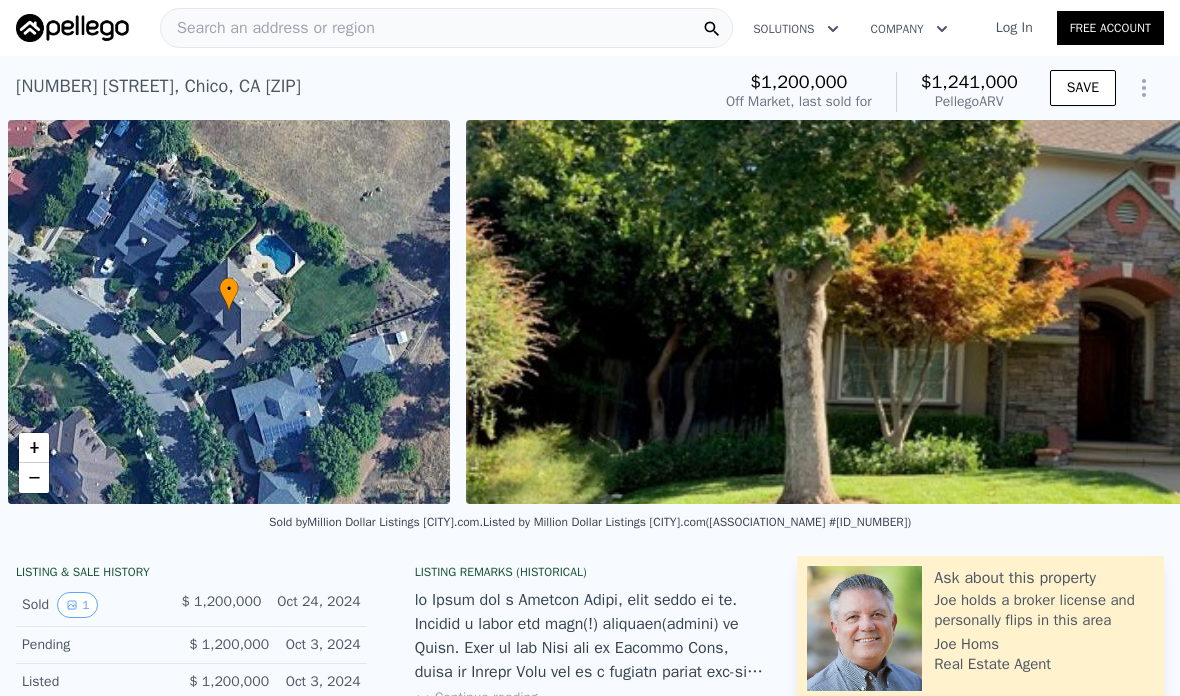 scroll, scrollTop: 0, scrollLeft: 8, axis: horizontal 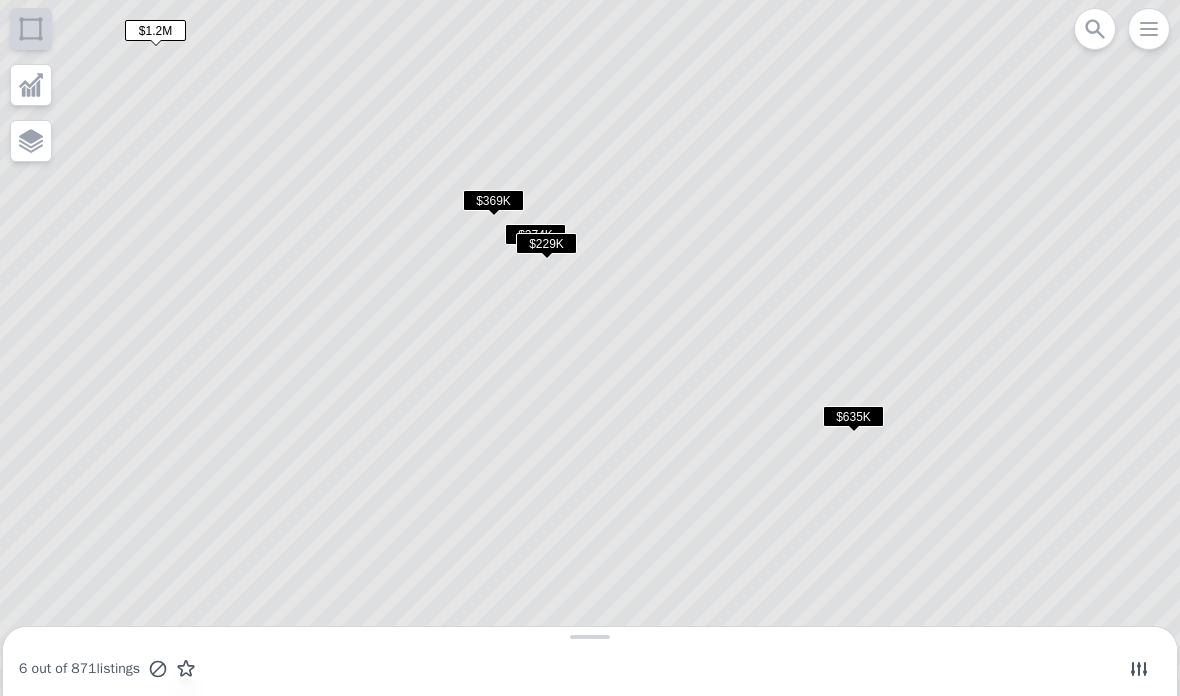 click 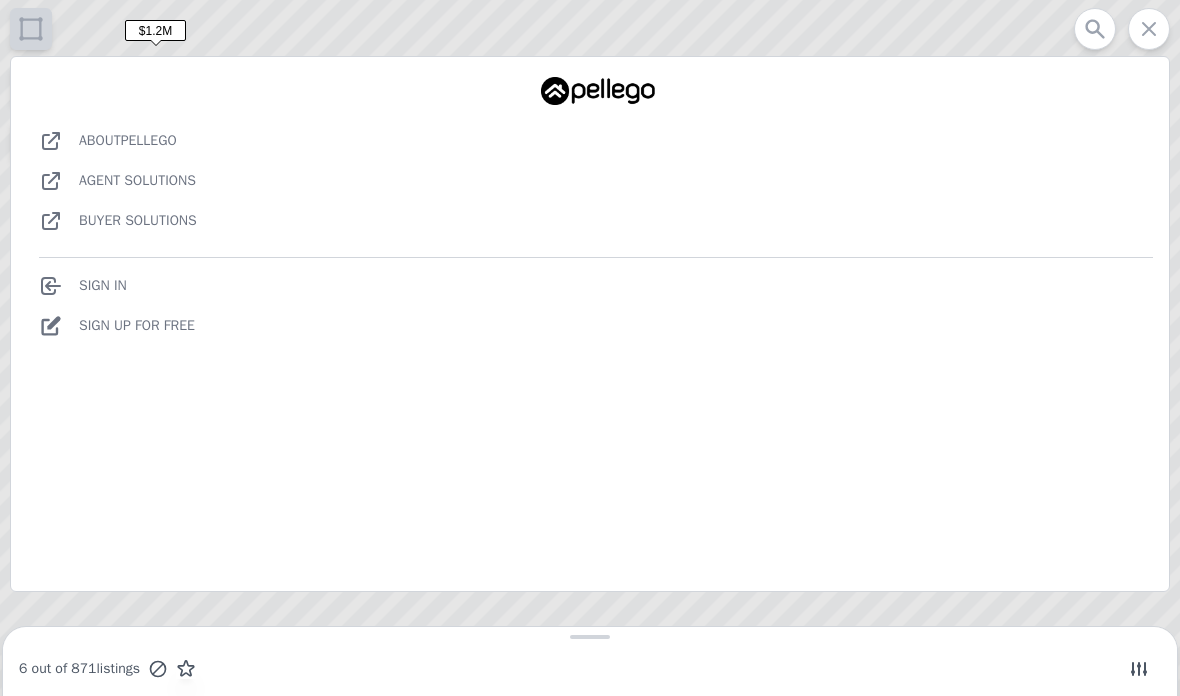 click at bounding box center [590, 637] 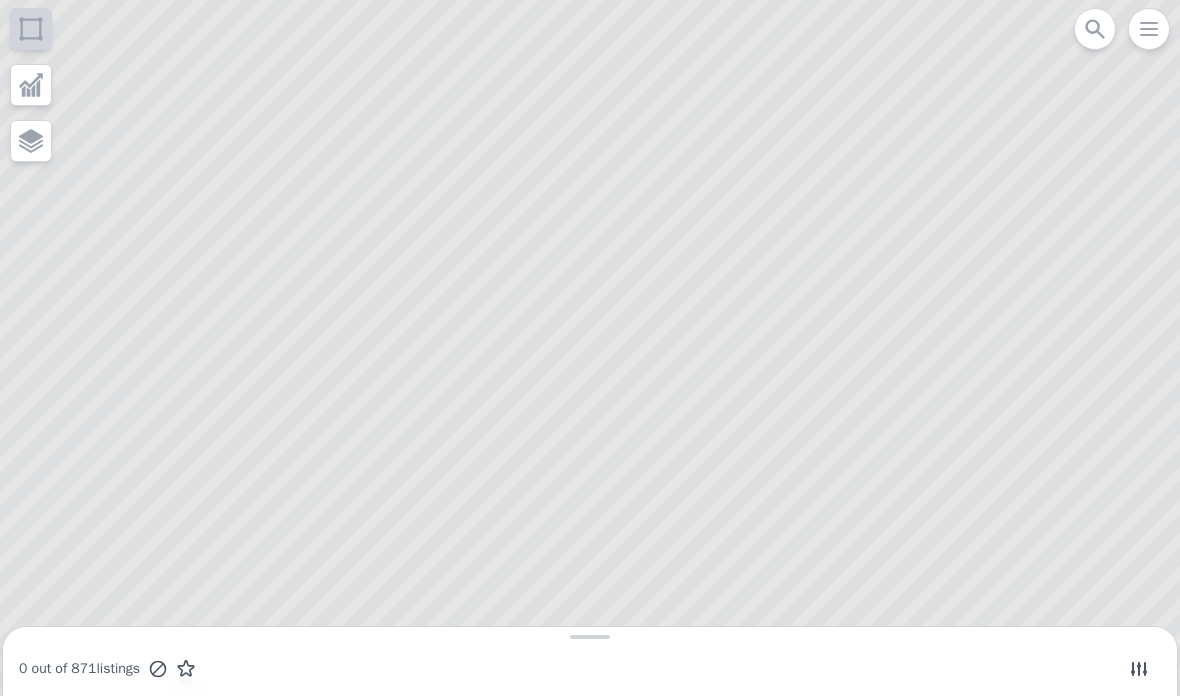 click 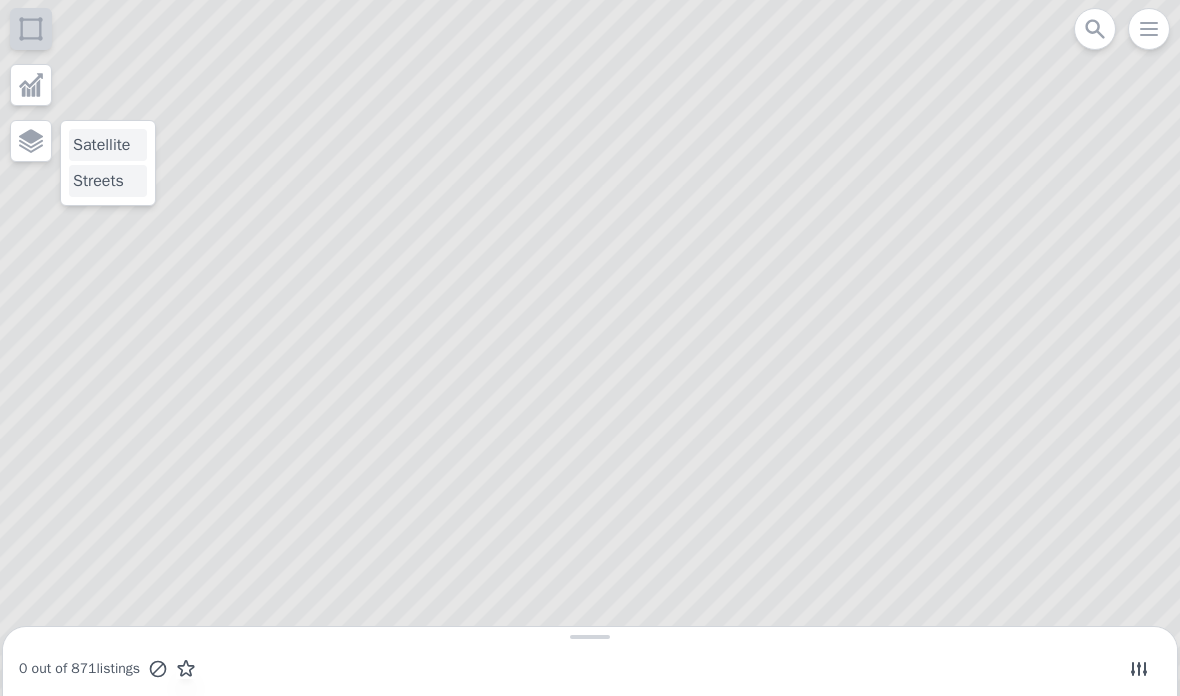 click on "Satellite" at bounding box center (108, 145) 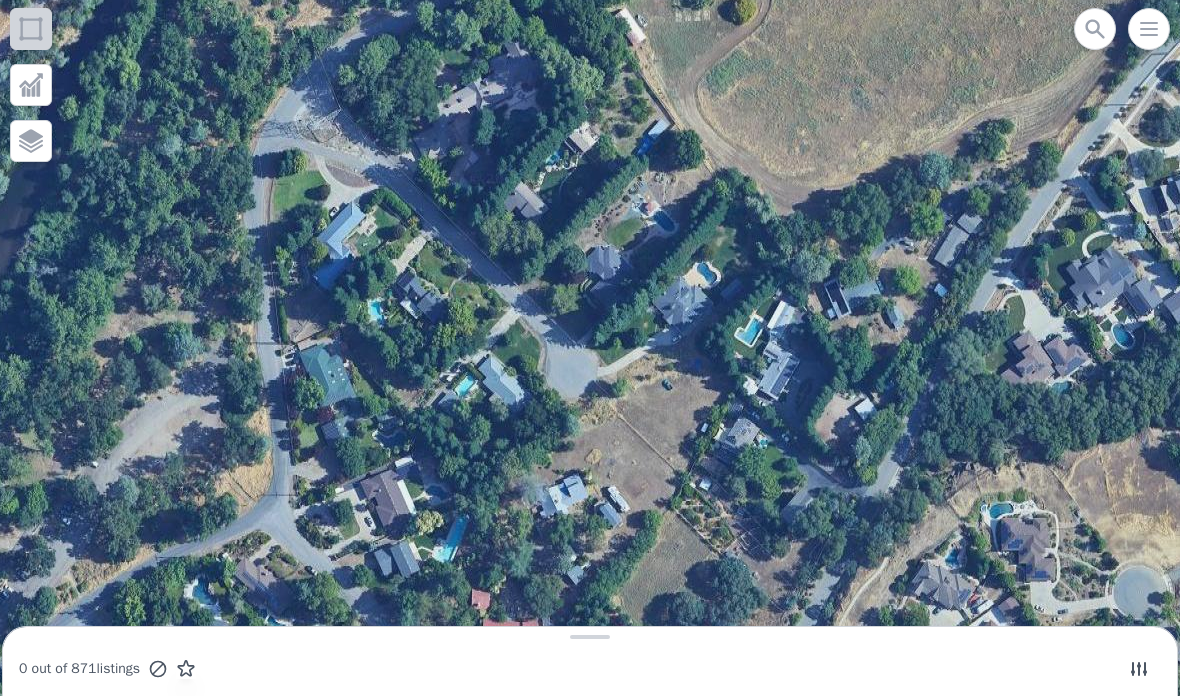 click 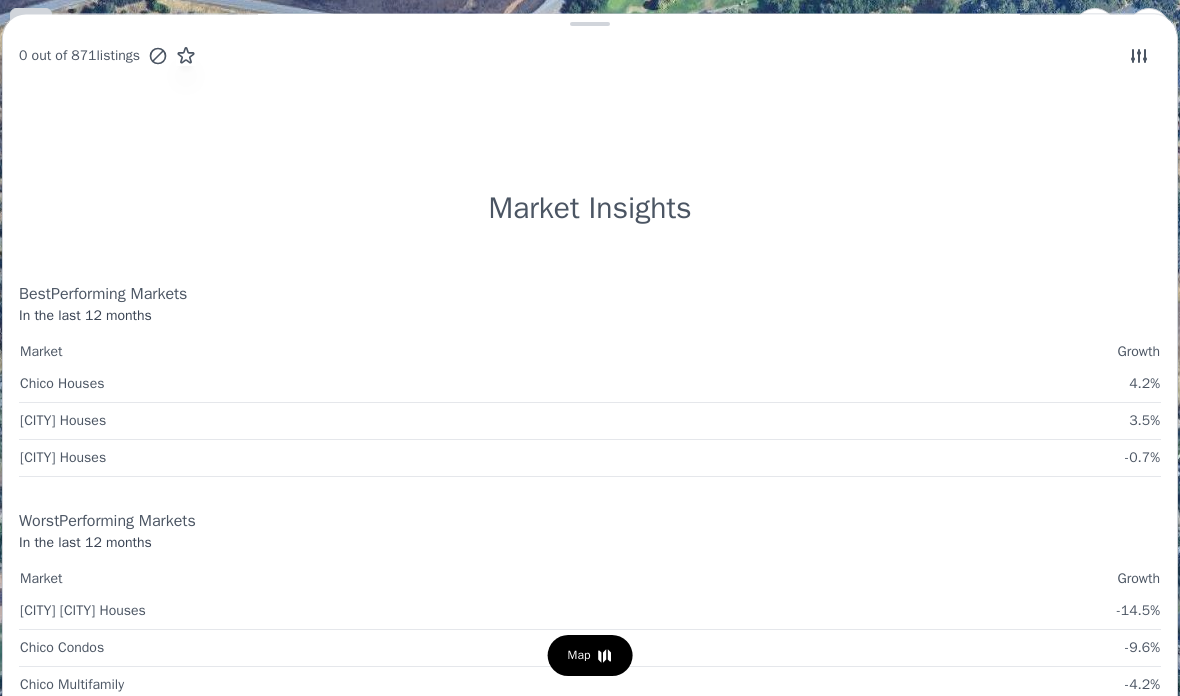 click at bounding box center (590, 24) 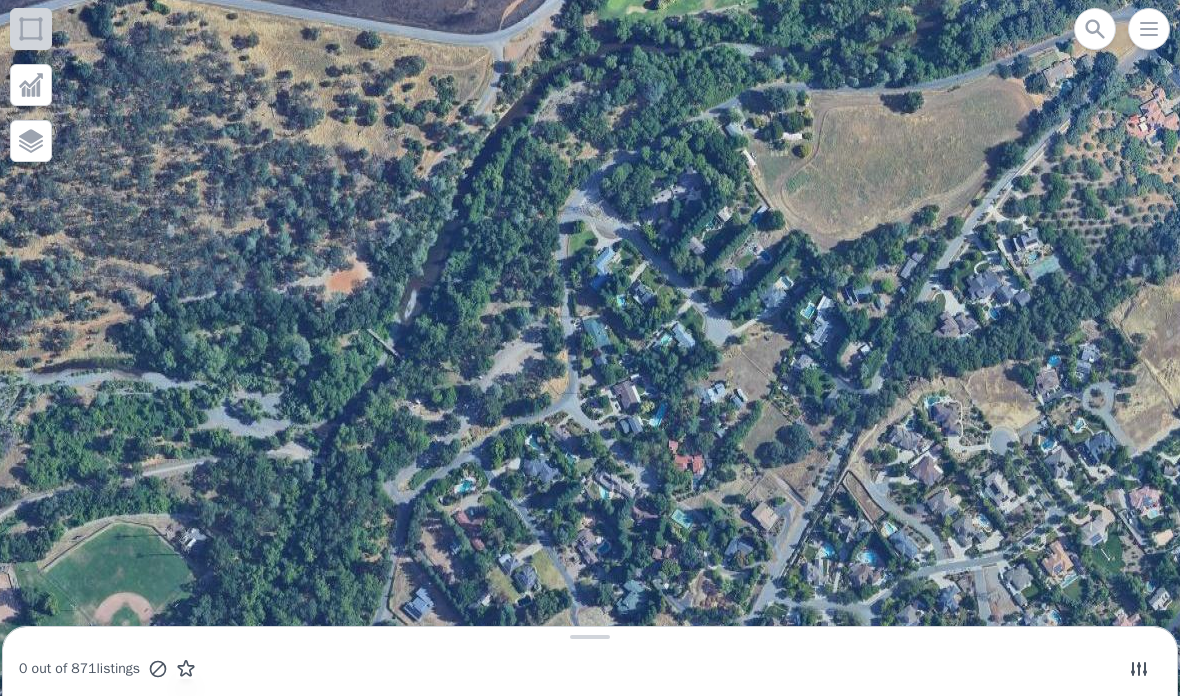click 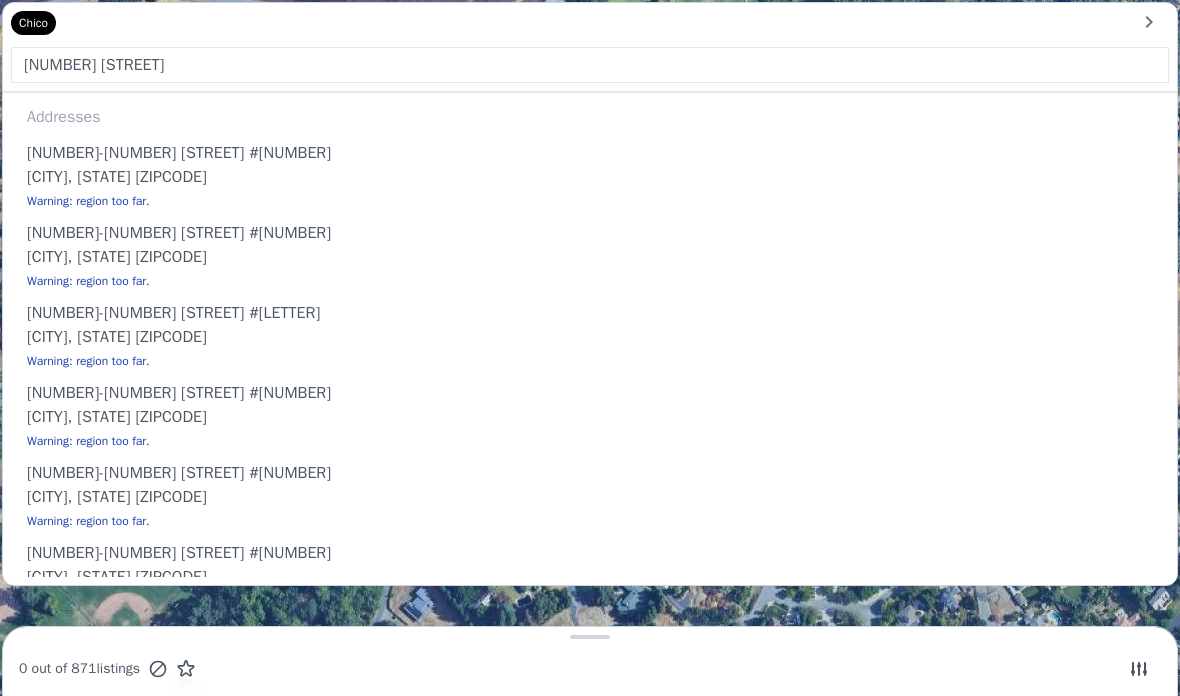 type on "[NUMBER] [STREET]" 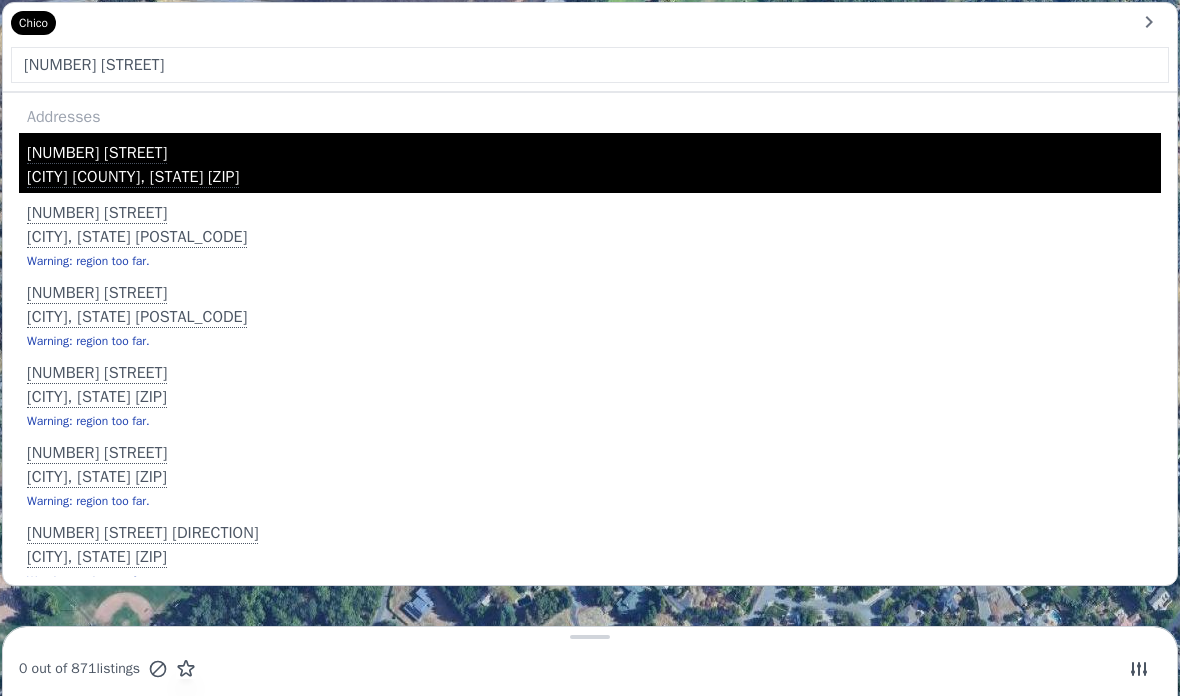 click on "[CITY] [COUNTY], [STATE] [ZIP]" at bounding box center [594, 179] 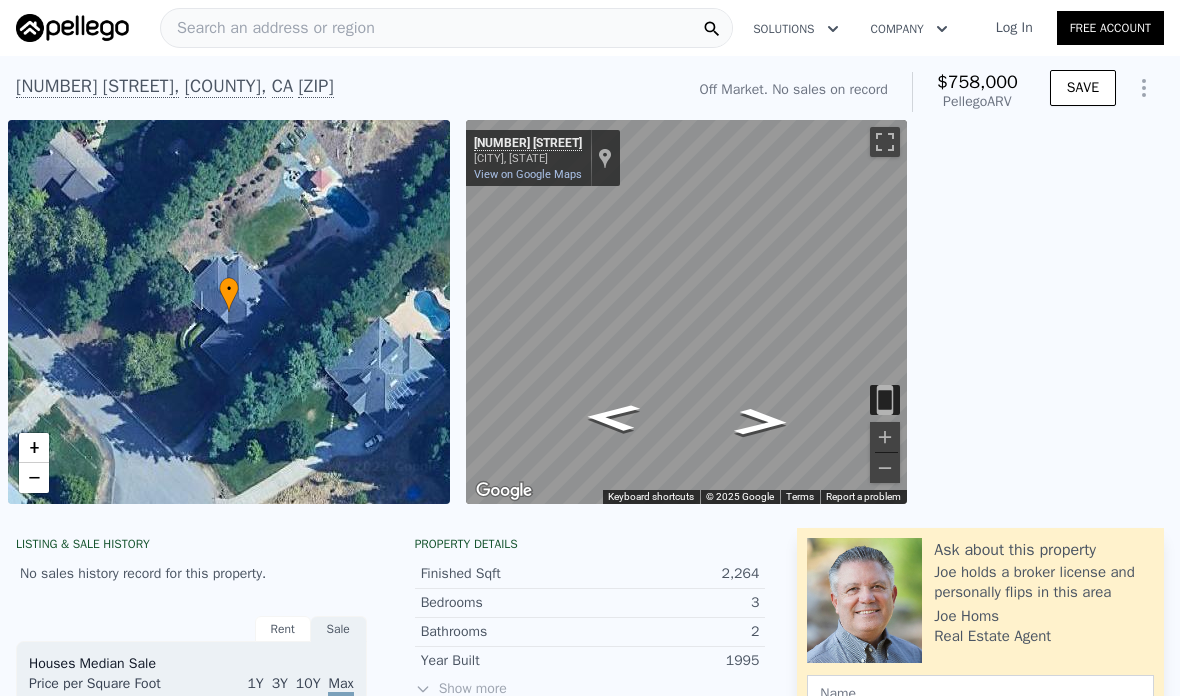 scroll, scrollTop: 0, scrollLeft: 0, axis: both 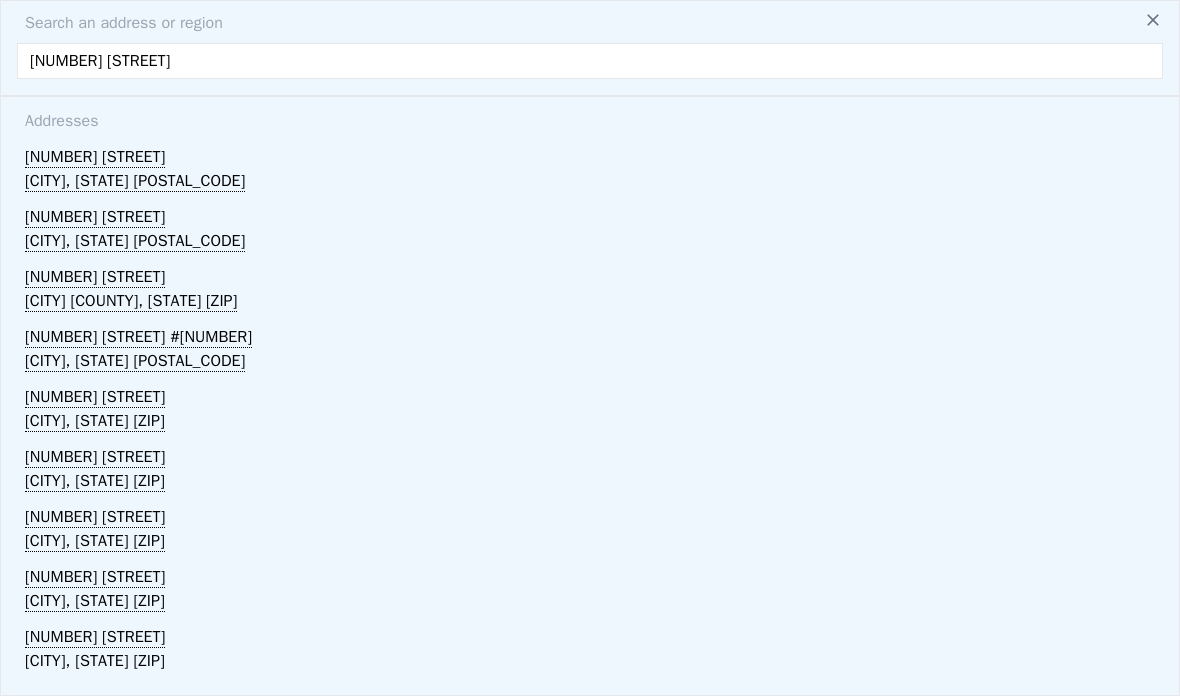 click on "[NUMBER] [STREET]" at bounding box center (590, 61) 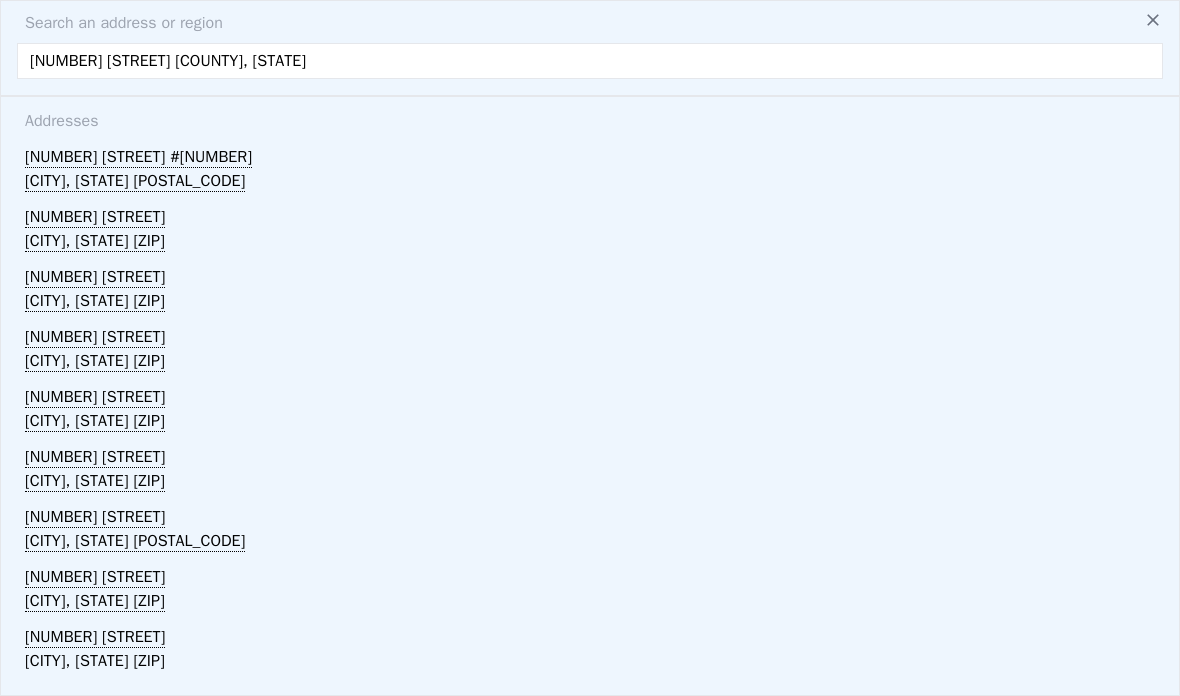 scroll, scrollTop: 0, scrollLeft: 0, axis: both 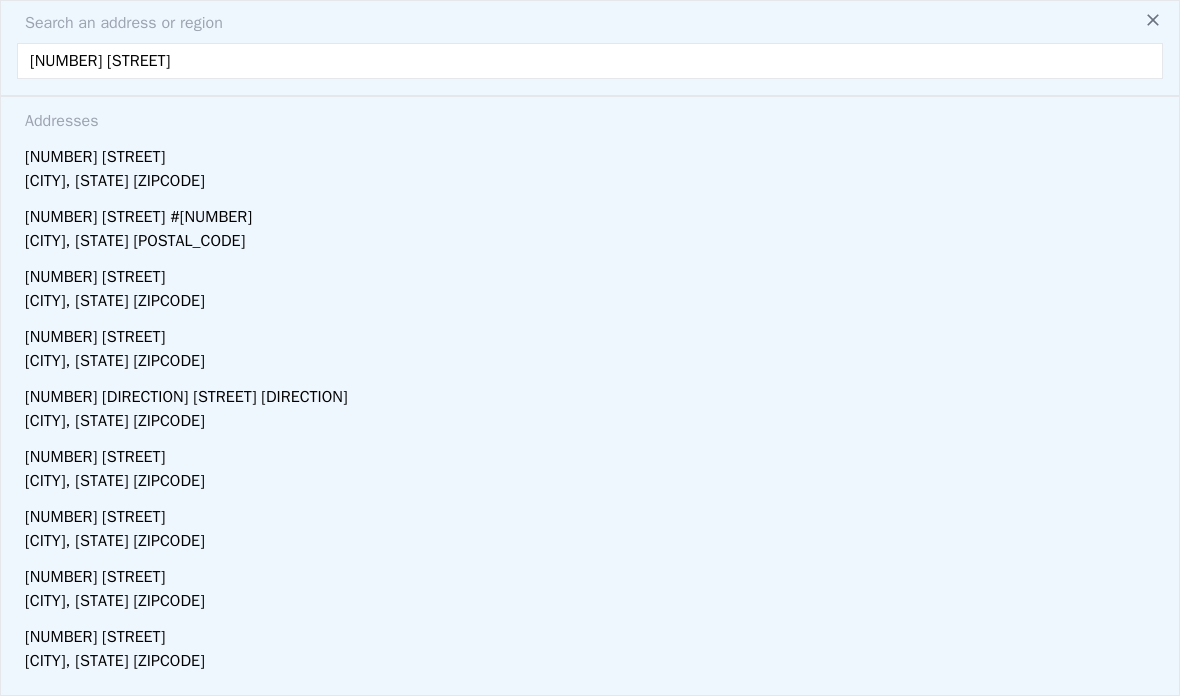 type on "[NUMBER] [STREET]" 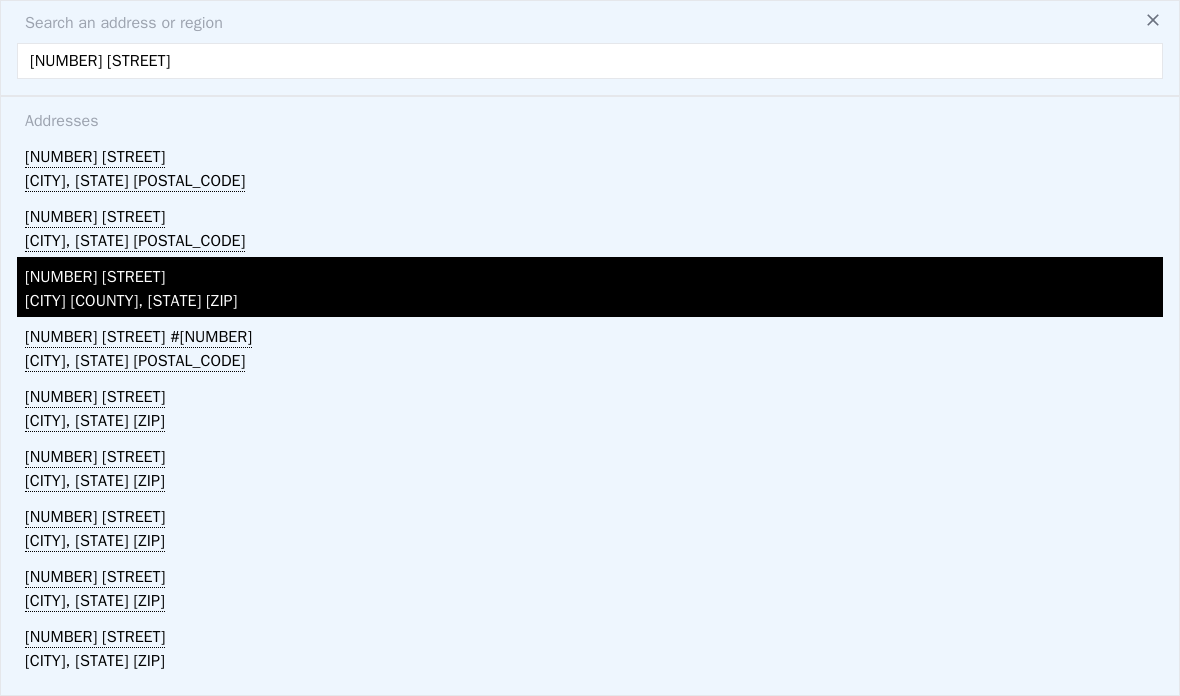 click on "[CITY] [COUNTY], [STATE] [ZIP]" at bounding box center [594, 303] 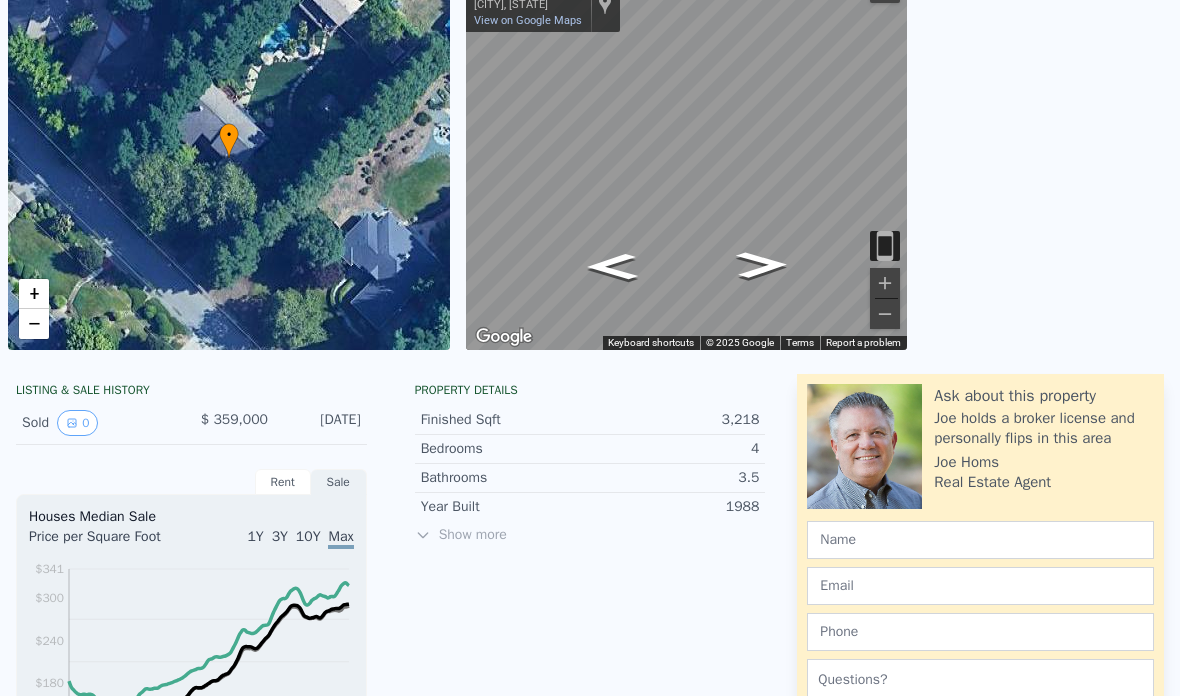 scroll, scrollTop: 117, scrollLeft: 0, axis: vertical 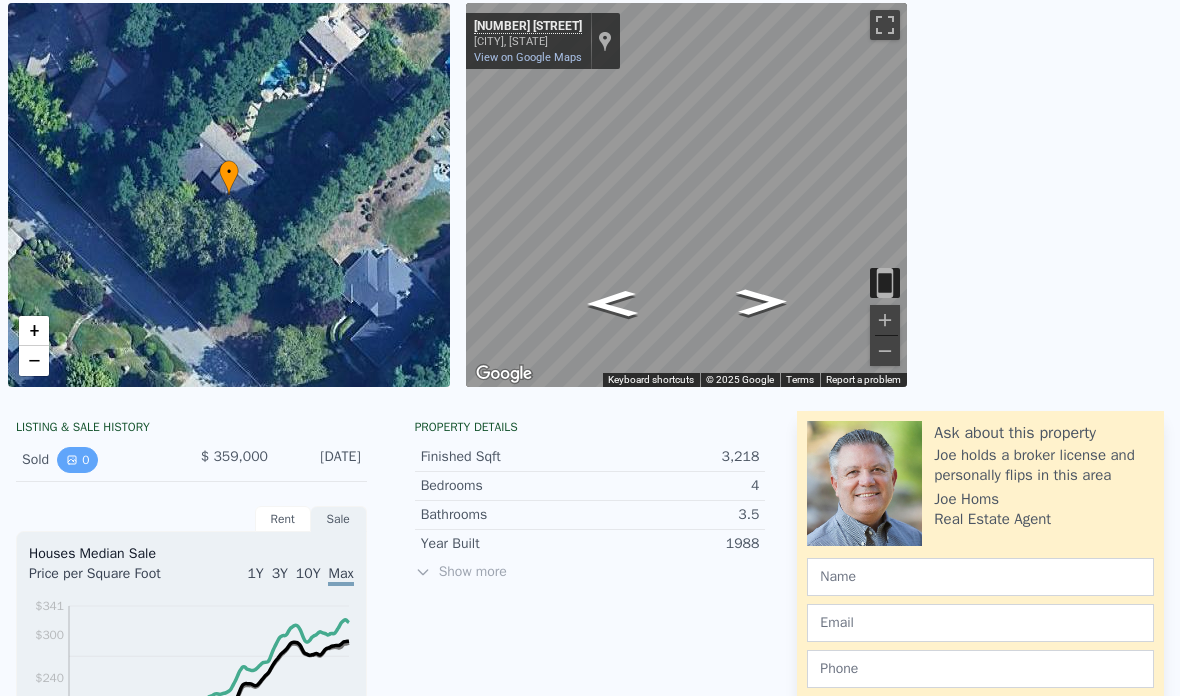 click on "0" at bounding box center (77, 460) 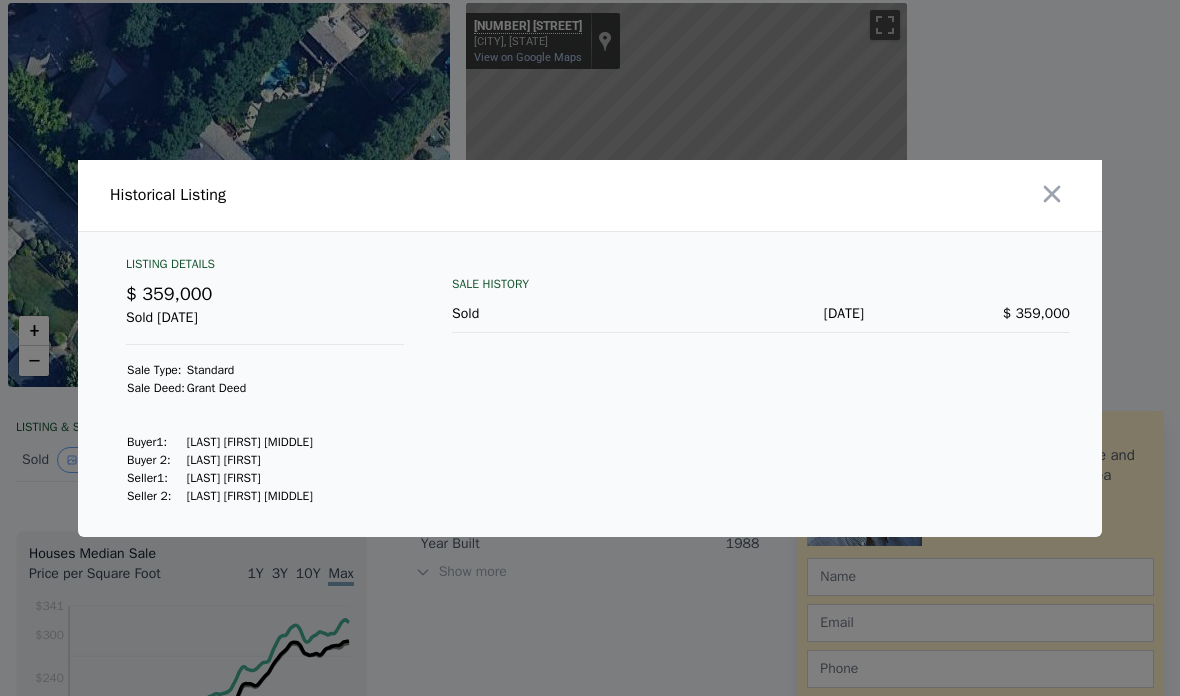 click at bounding box center [590, 348] 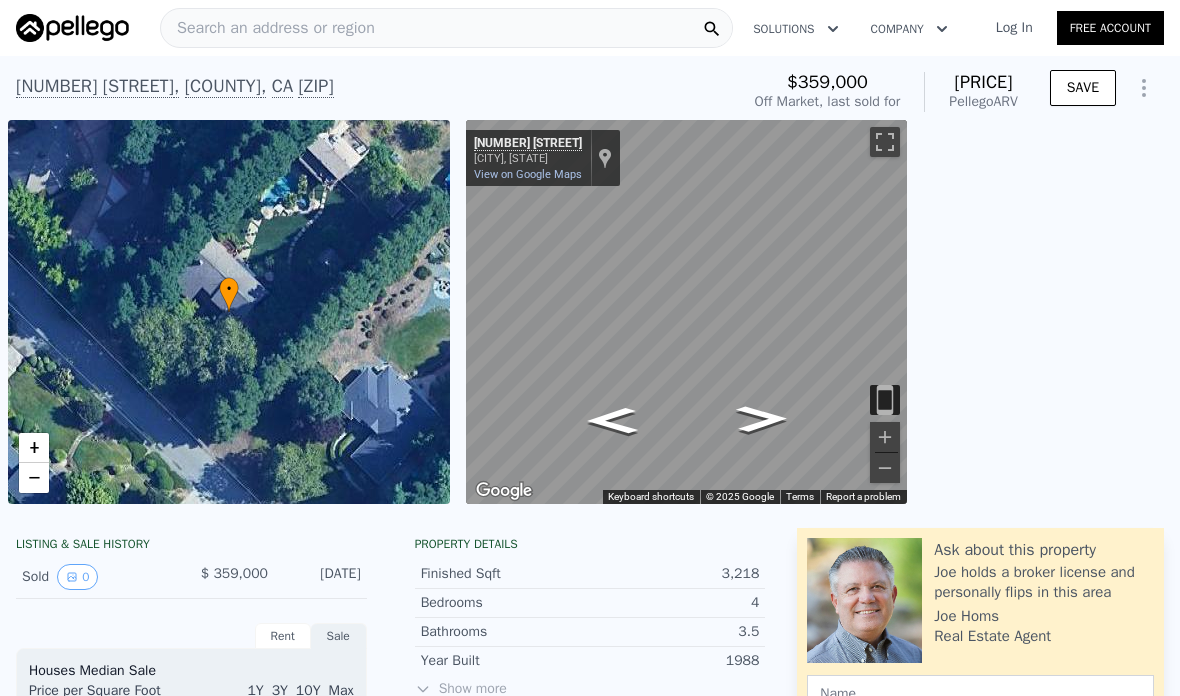 scroll, scrollTop: 0, scrollLeft: 0, axis: both 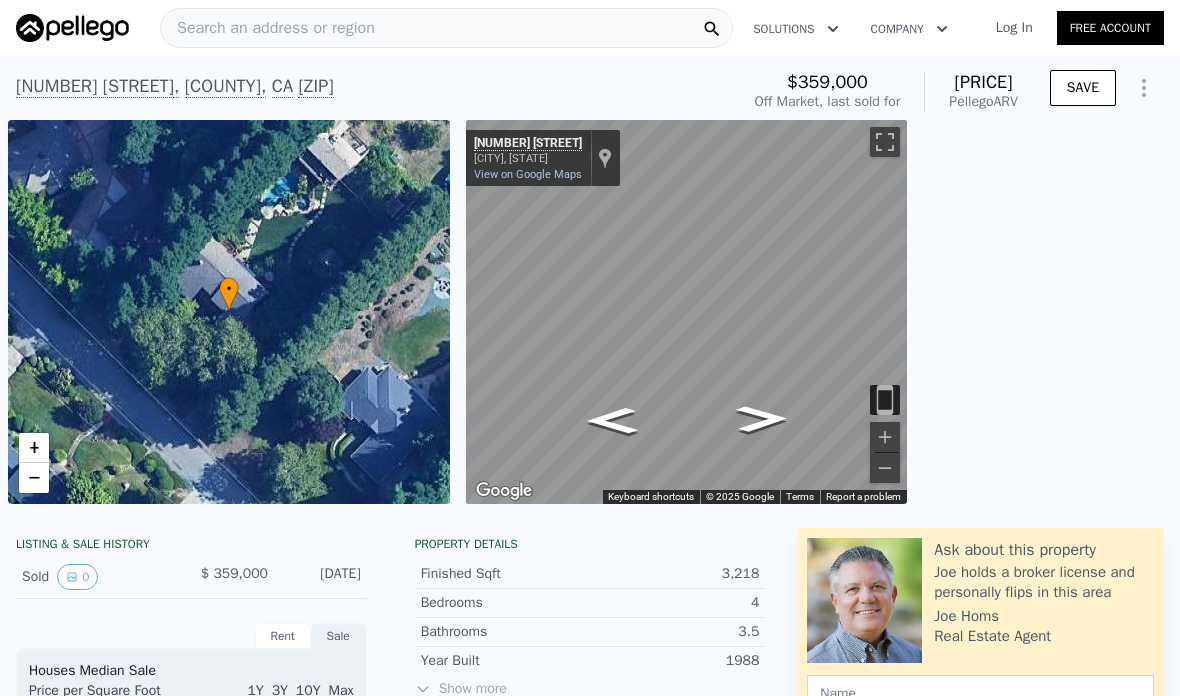 click on "Search an address or region" at bounding box center [268, 28] 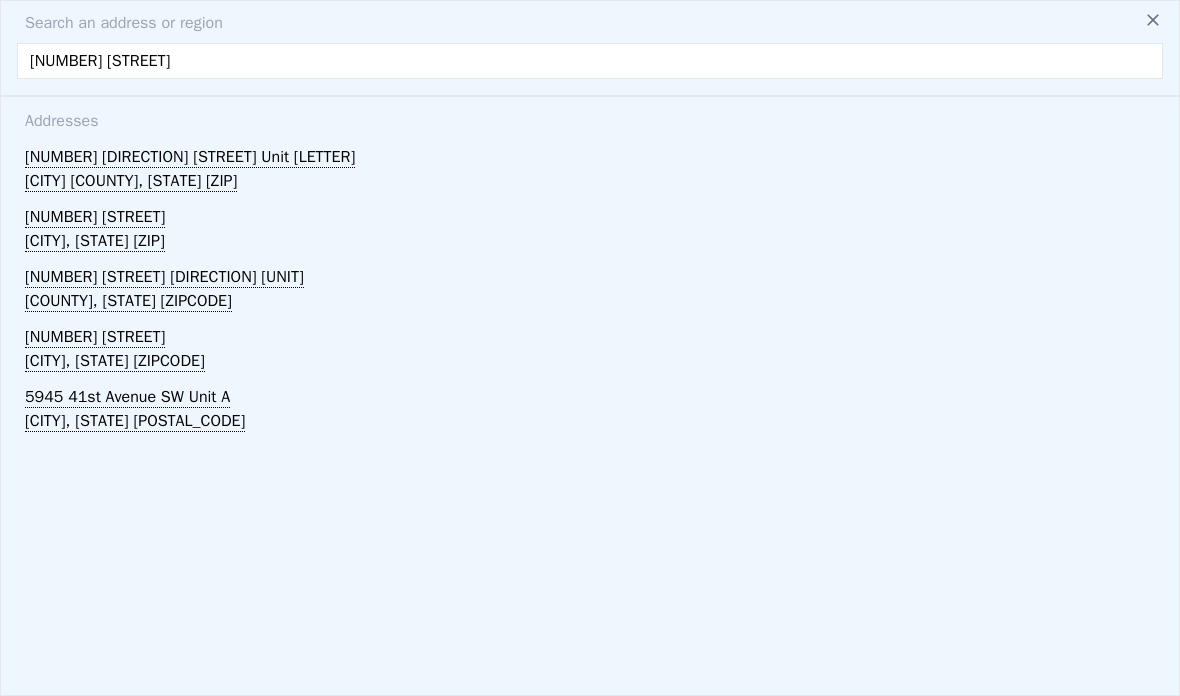 type on "[NUMBER] [STREET]" 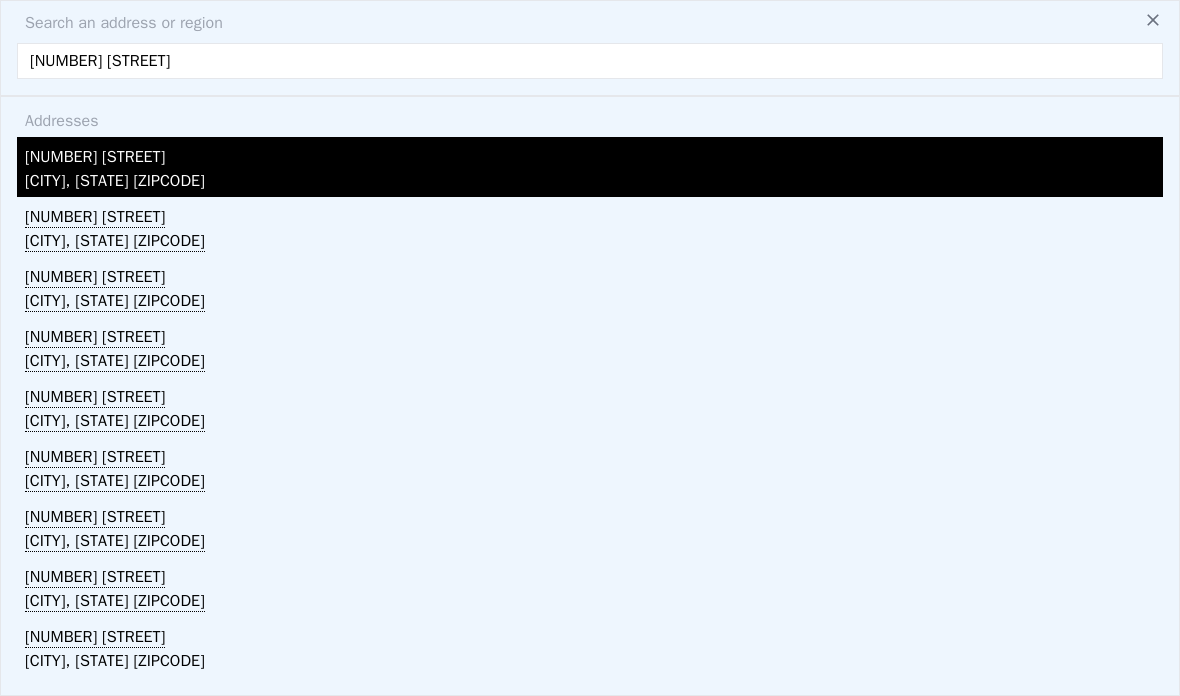 click on "[CITY], [STATE] [ZIPCODE]" at bounding box center (594, 183) 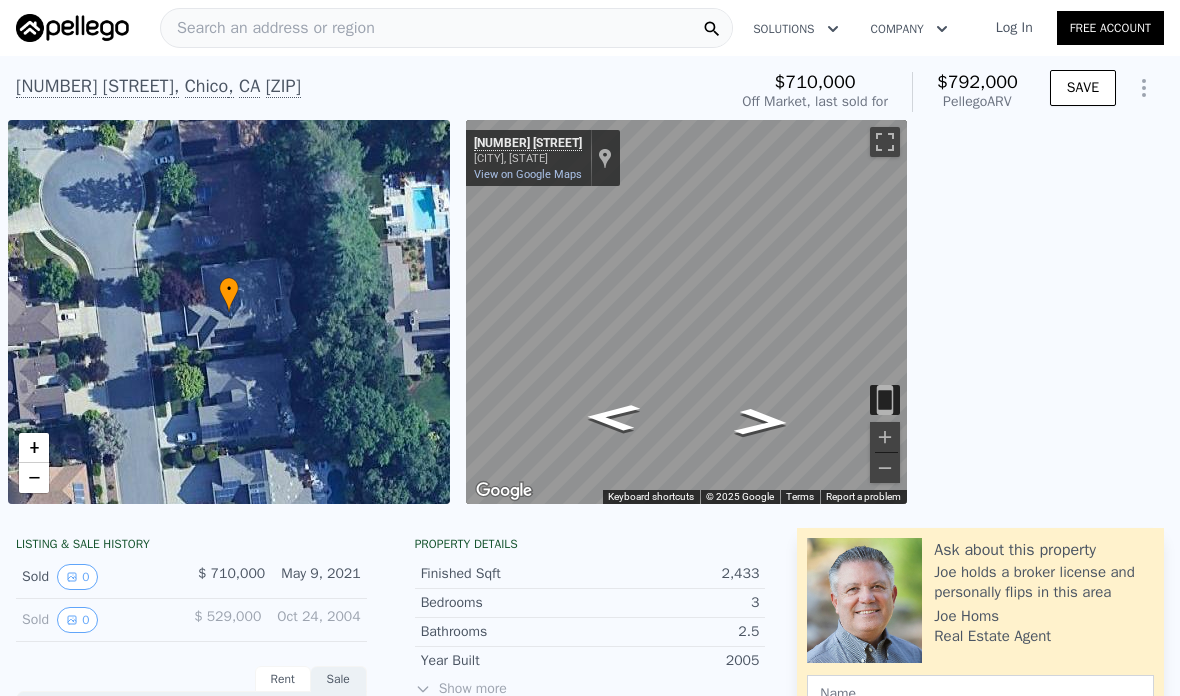 scroll, scrollTop: 0, scrollLeft: 0, axis: both 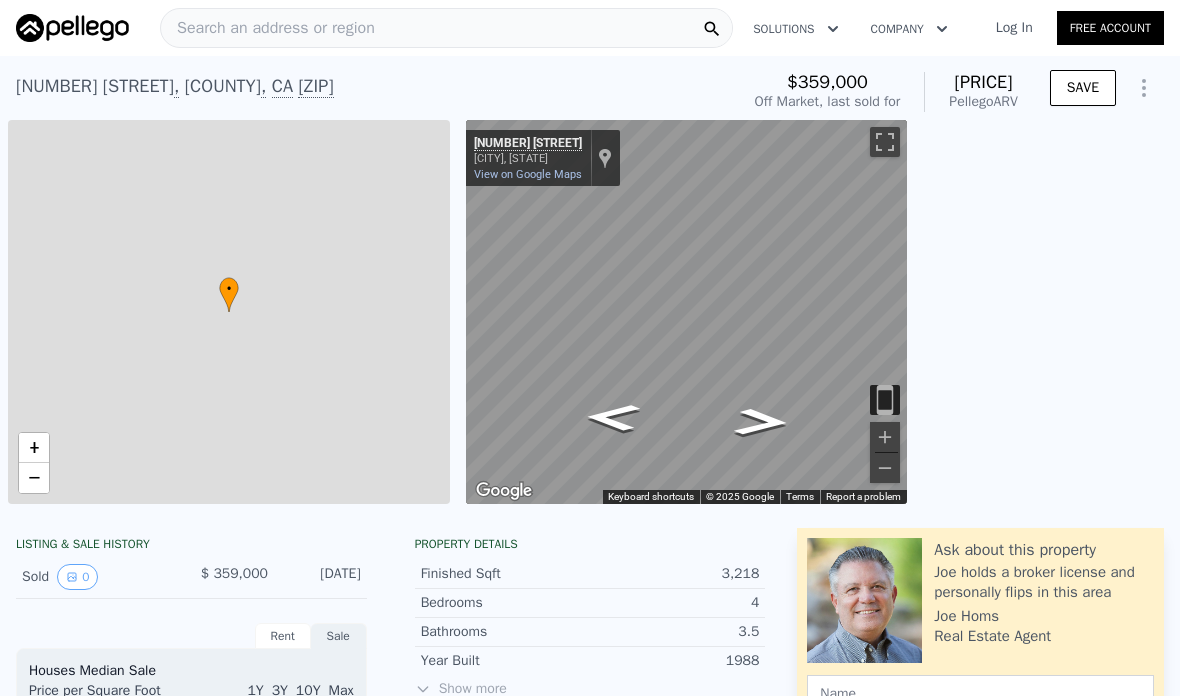 type on "4" 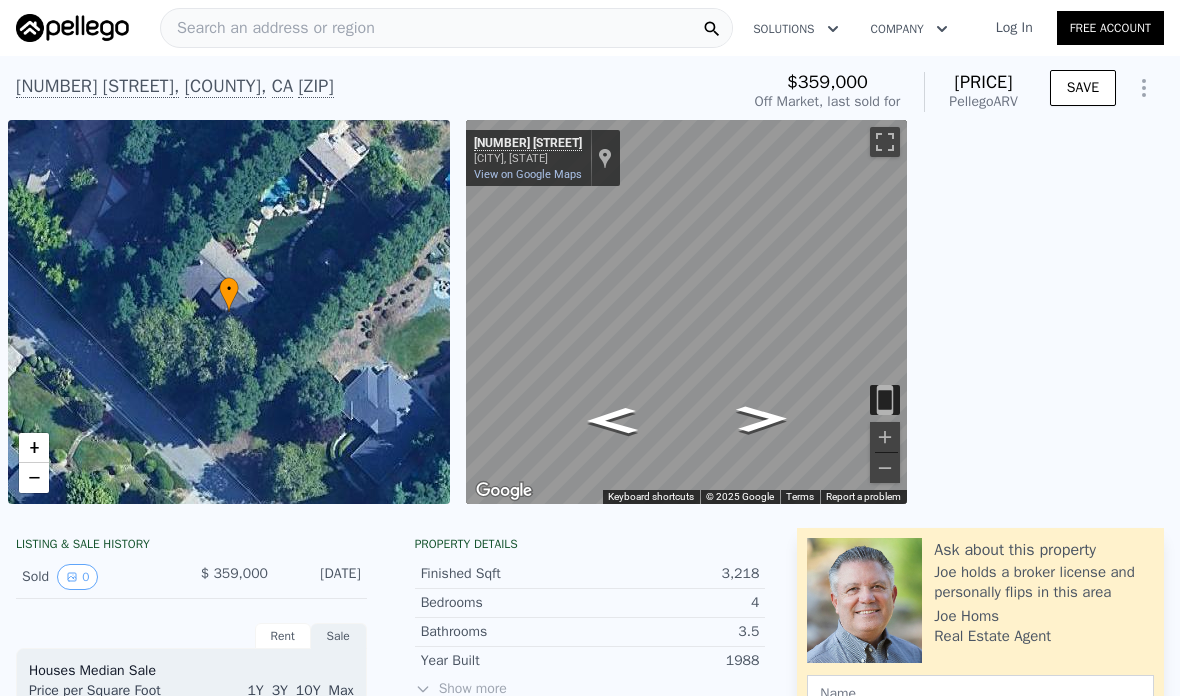 scroll, scrollTop: 0, scrollLeft: 0, axis: both 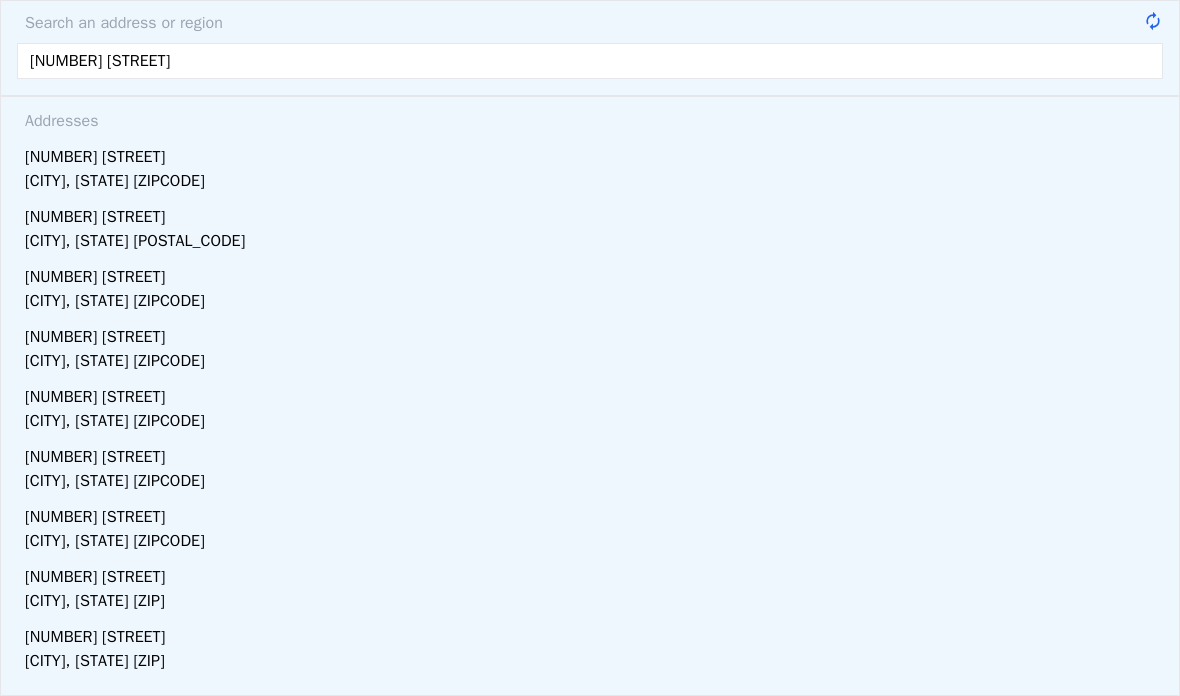 type on "[NUMBER] [STREET]" 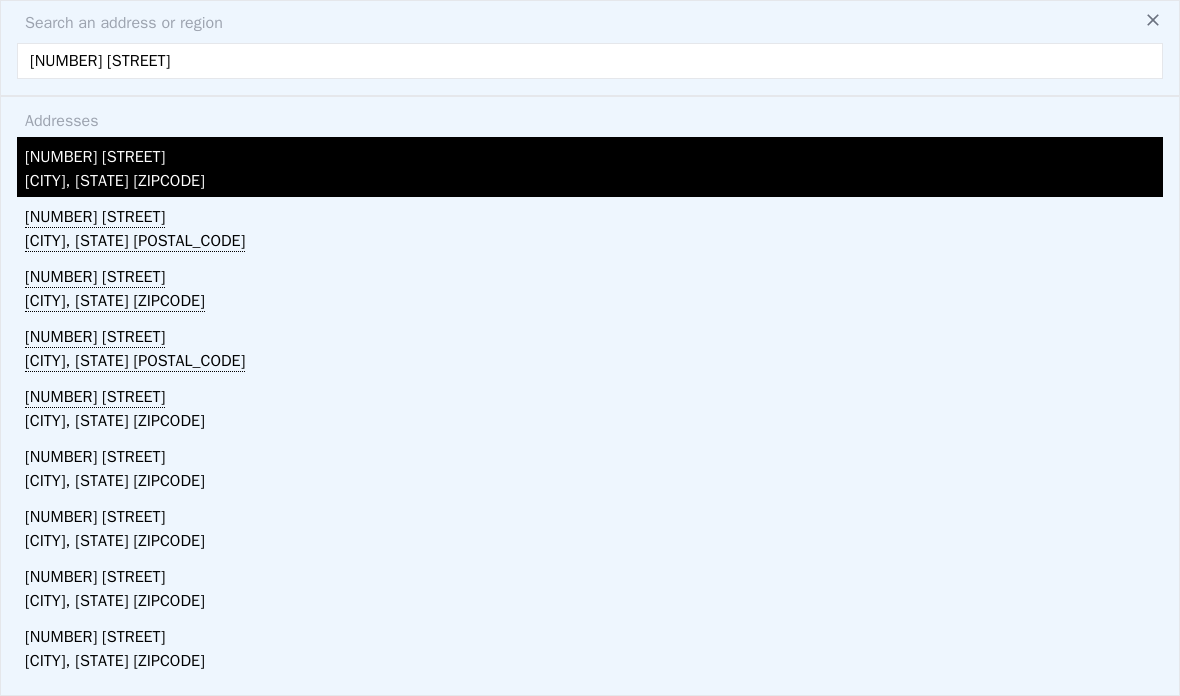 click on "[NUMBER] [STREET]" at bounding box center (594, 153) 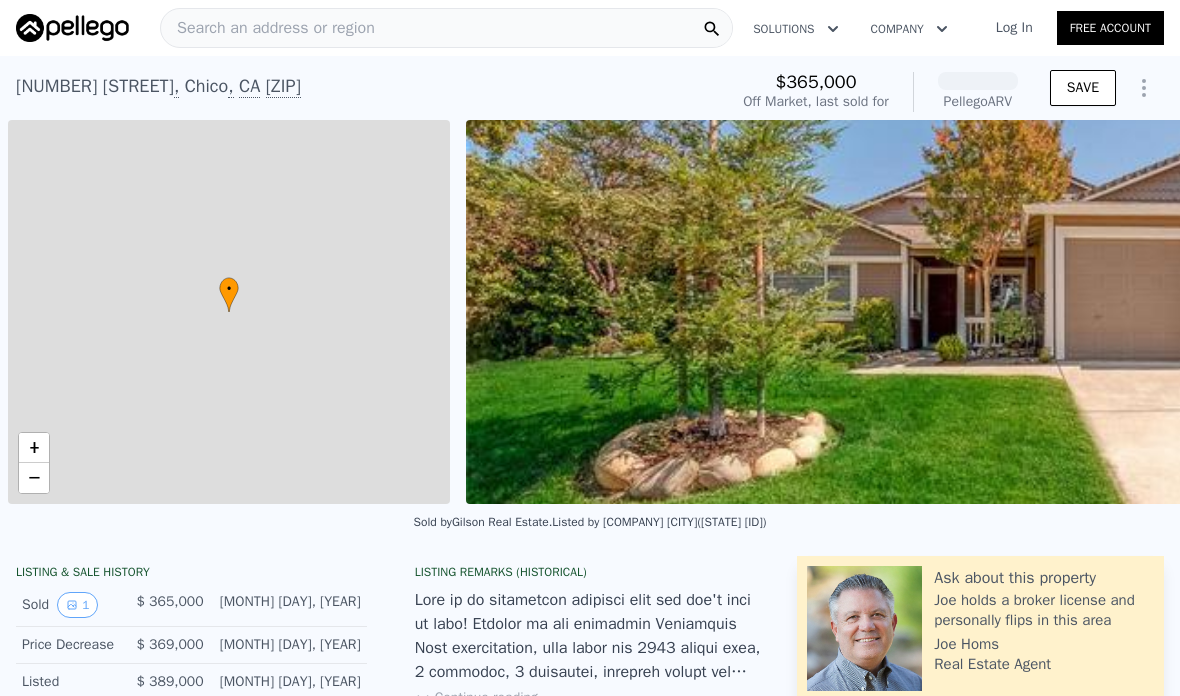 scroll, scrollTop: 0, scrollLeft: 8, axis: horizontal 